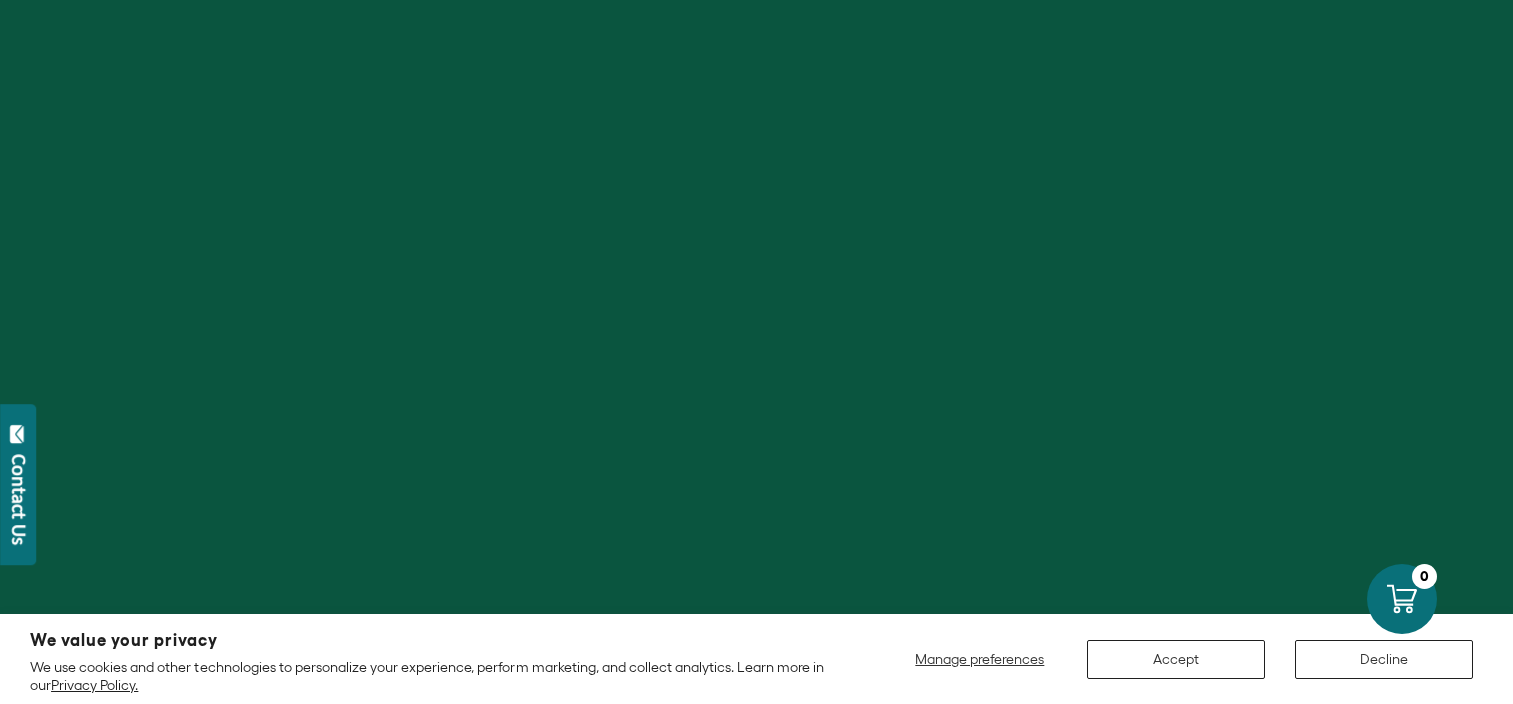 scroll, scrollTop: 0, scrollLeft: 0, axis: both 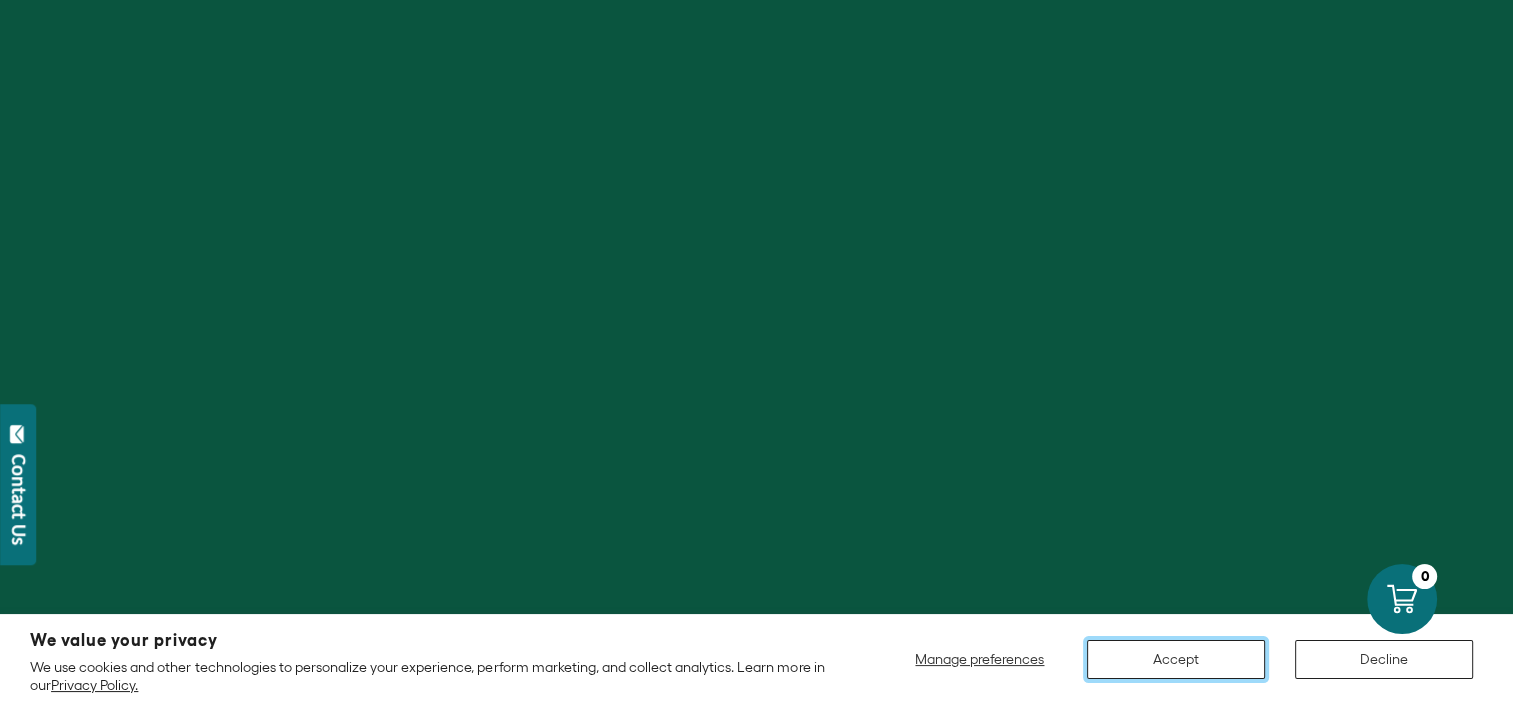 click on "Accept" at bounding box center (1176, 659) 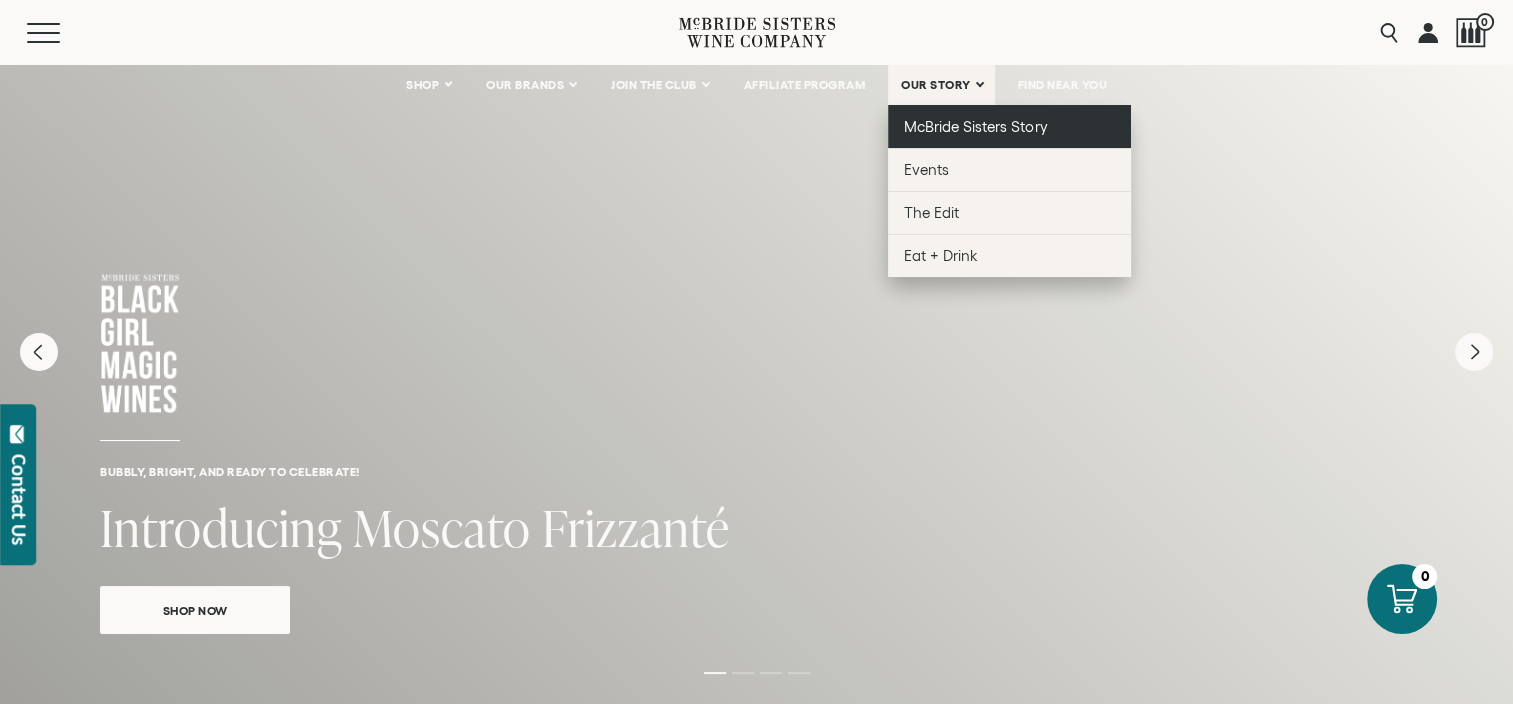 click on "McBride Sisters Story" at bounding box center (975, 126) 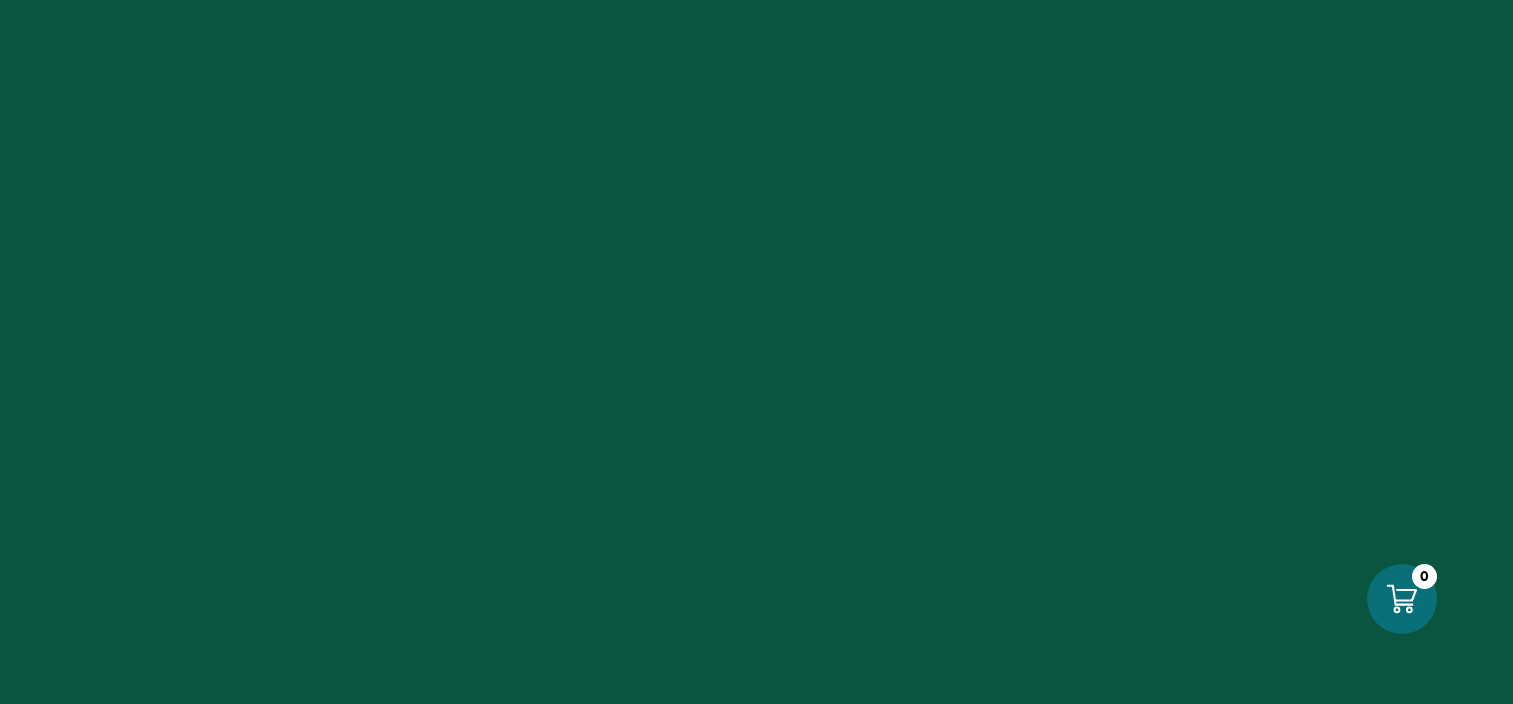 scroll, scrollTop: 0, scrollLeft: 0, axis: both 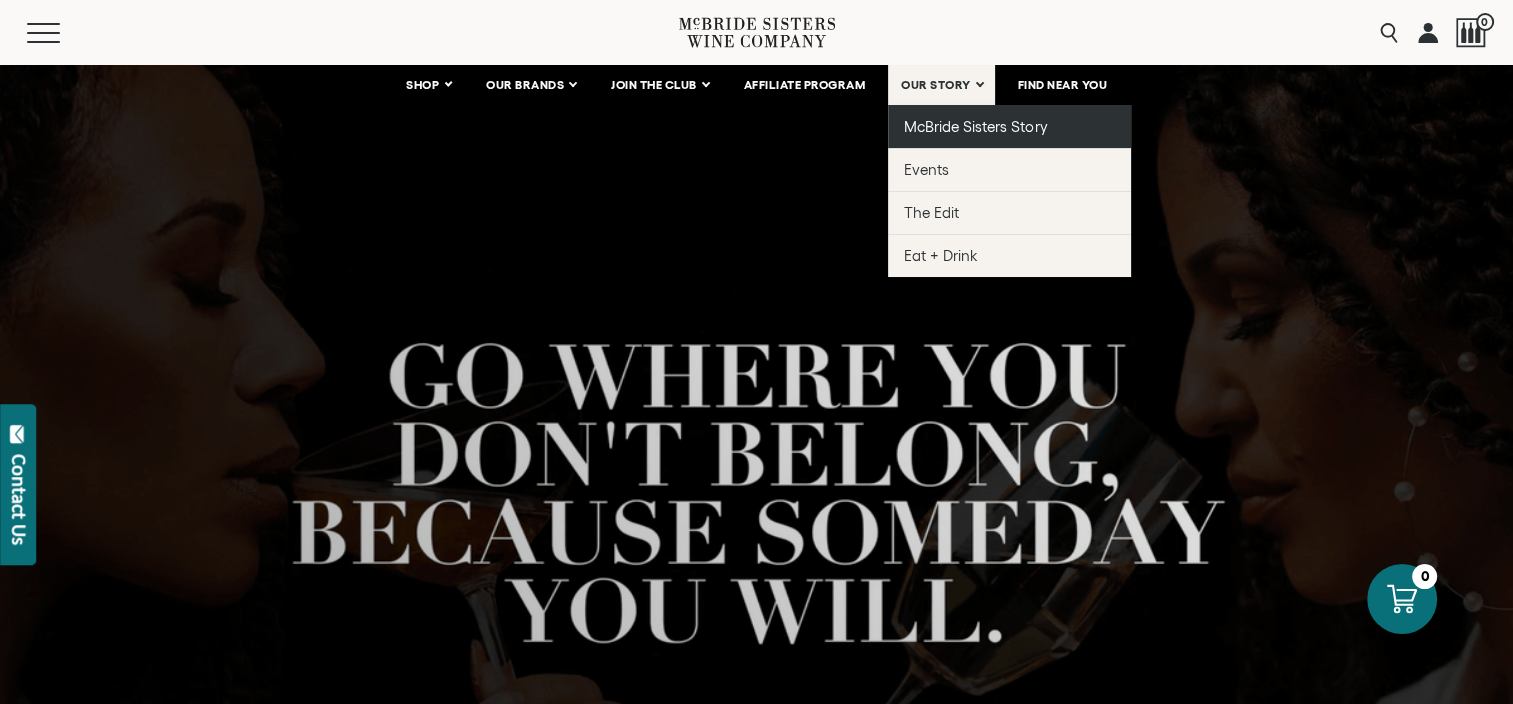 click on "McBride Sisters Story" at bounding box center (975, 126) 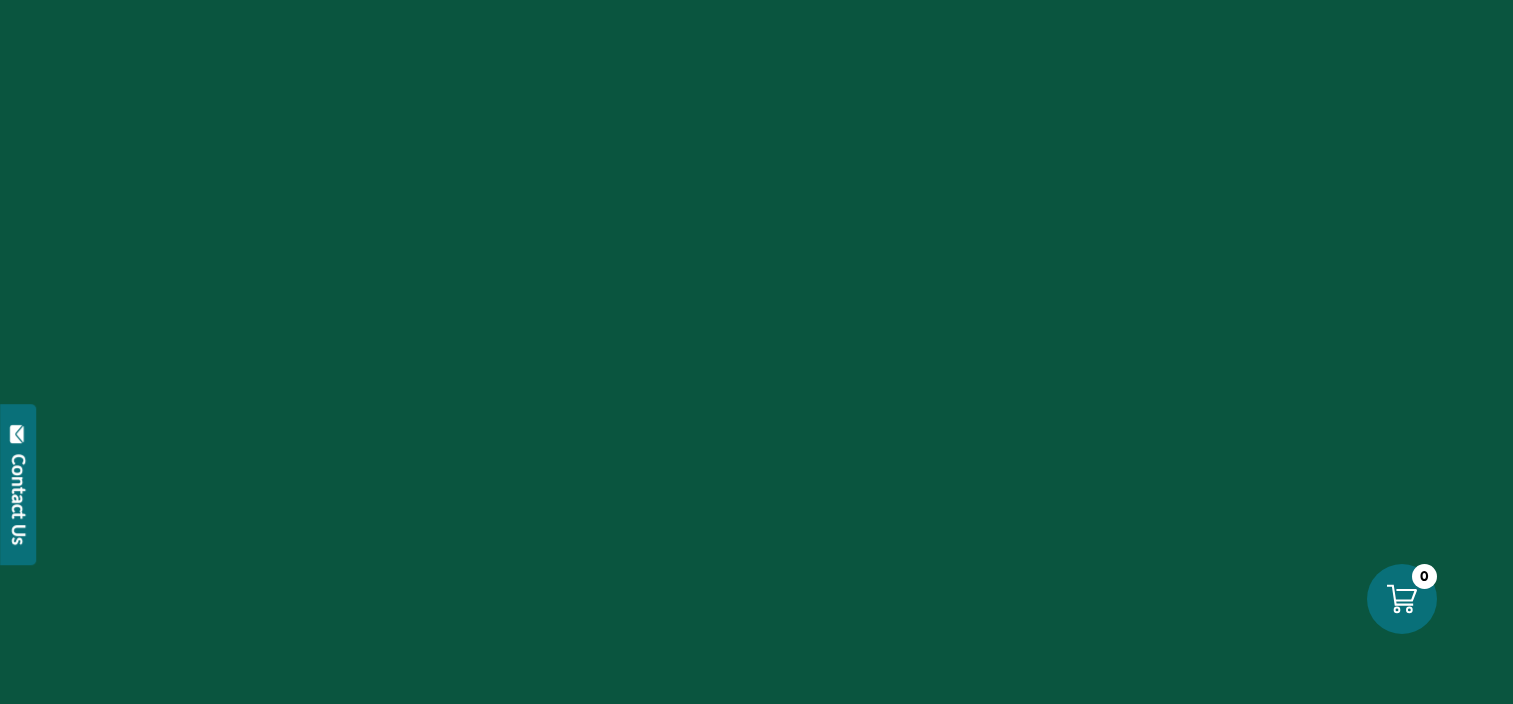 scroll, scrollTop: 0, scrollLeft: 0, axis: both 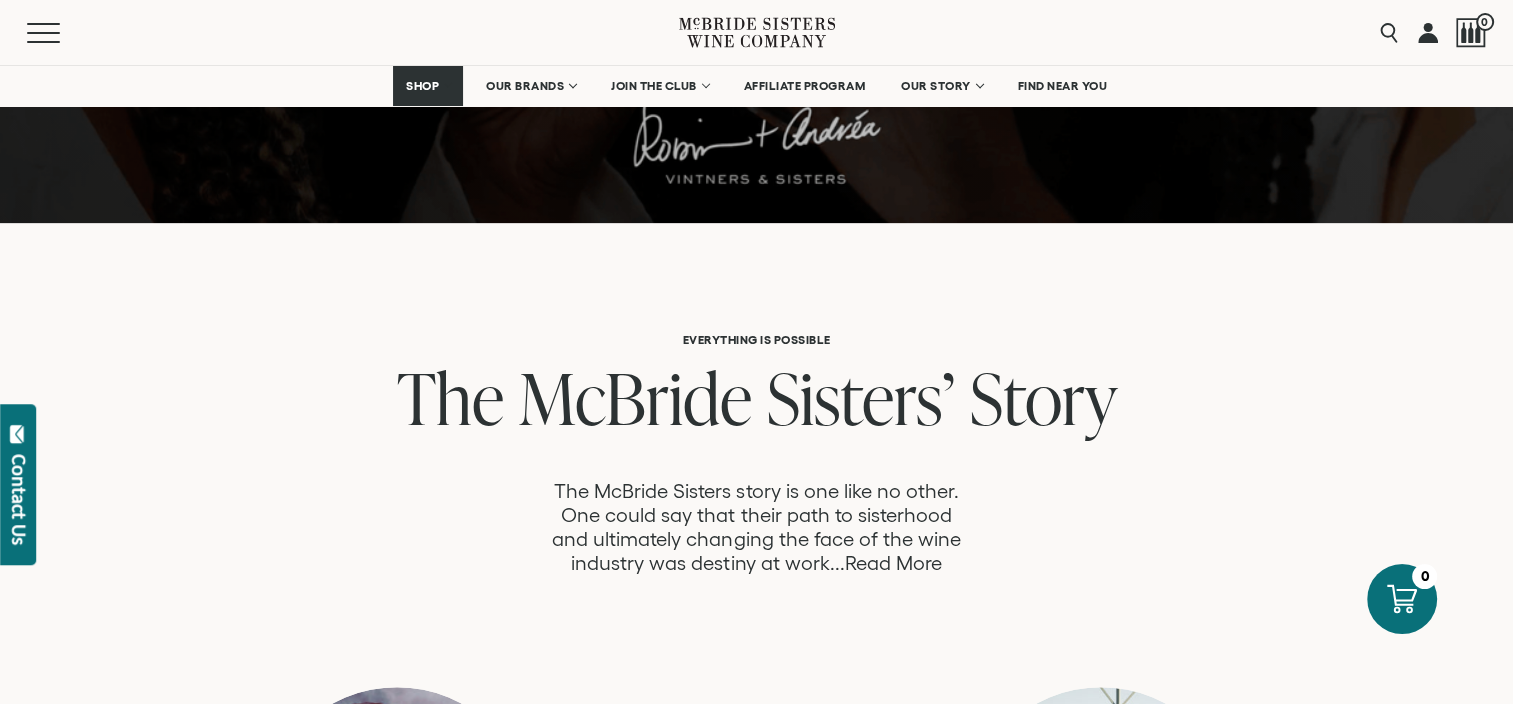 click on "Read More" at bounding box center (893, 563) 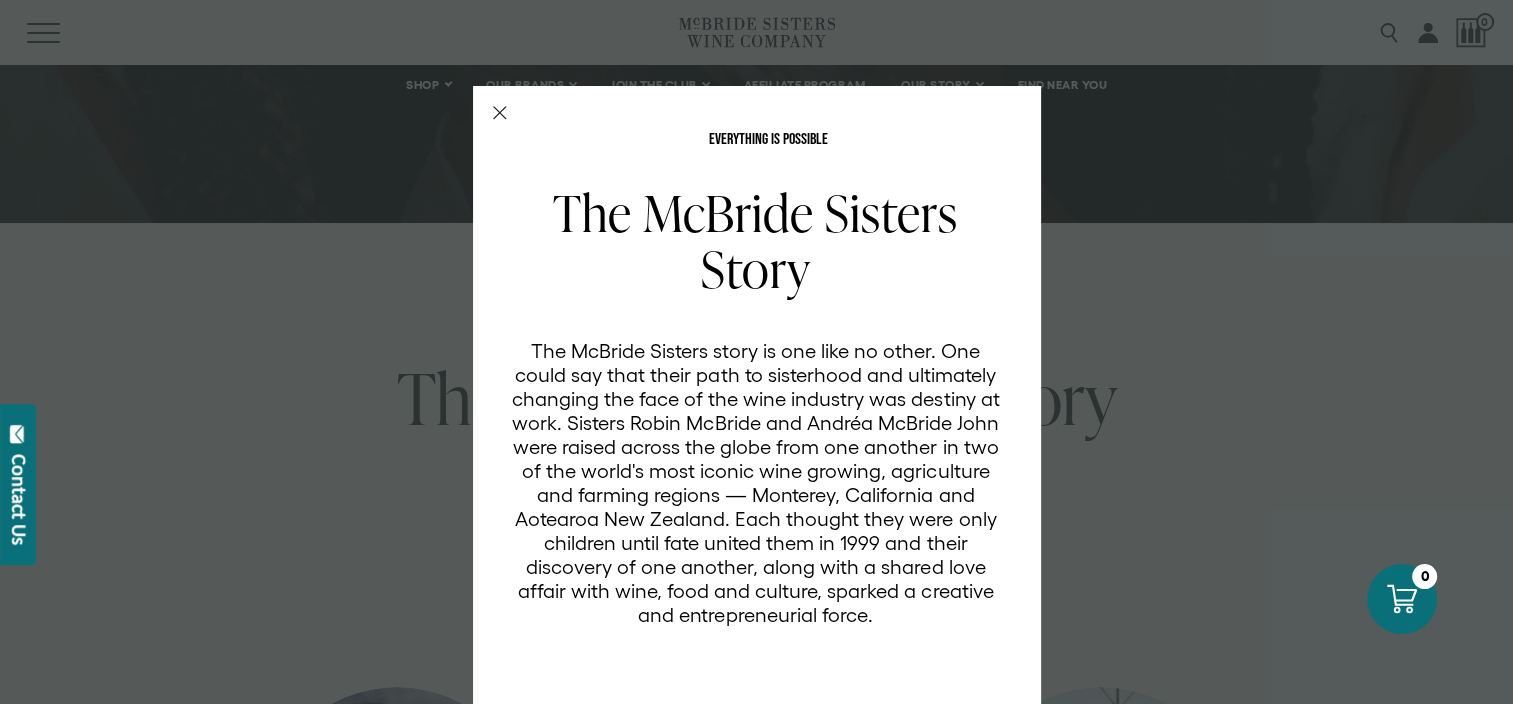 scroll, scrollTop: 0, scrollLeft: 0, axis: both 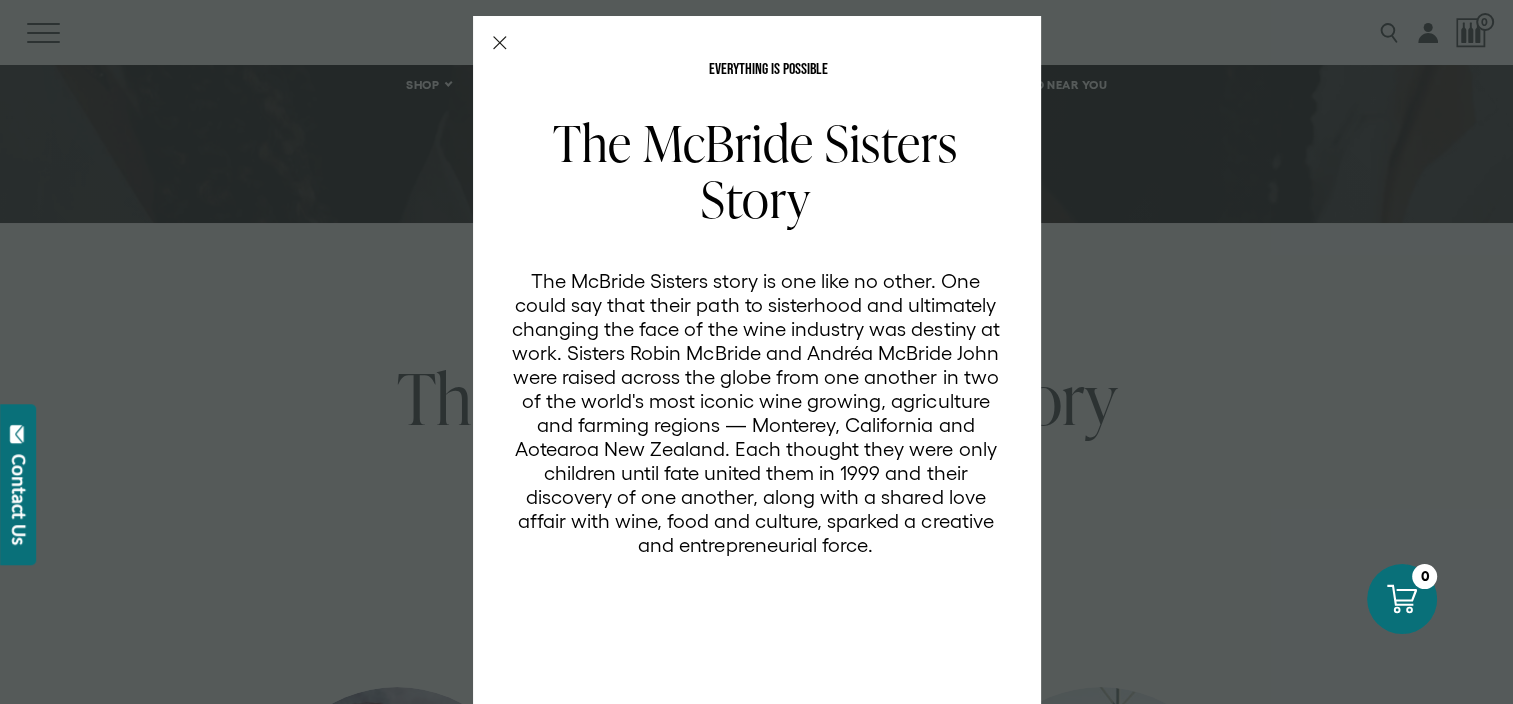 click on "EVERYTHING IS POSSIBLE
The [LAST] Story The [LAST] story is one like no other. One could say that their path to sisterhood and ultimately changing the face of the wine industry was destiny at work. Sisters [FIRST] [LAST] and [FIRST] [LAST] were raised across the globe from one another in two of the world's most iconic wine growing, agriculture and farming regions — Monterey, California and Aotearoa New Zealand. Each thought they were only children until fate united them in [YEAR] and their discovery of one another, along with a shared love affair with wine, food and culture, sparked a creative and entrepreneurial force." at bounding box center [756, 352] 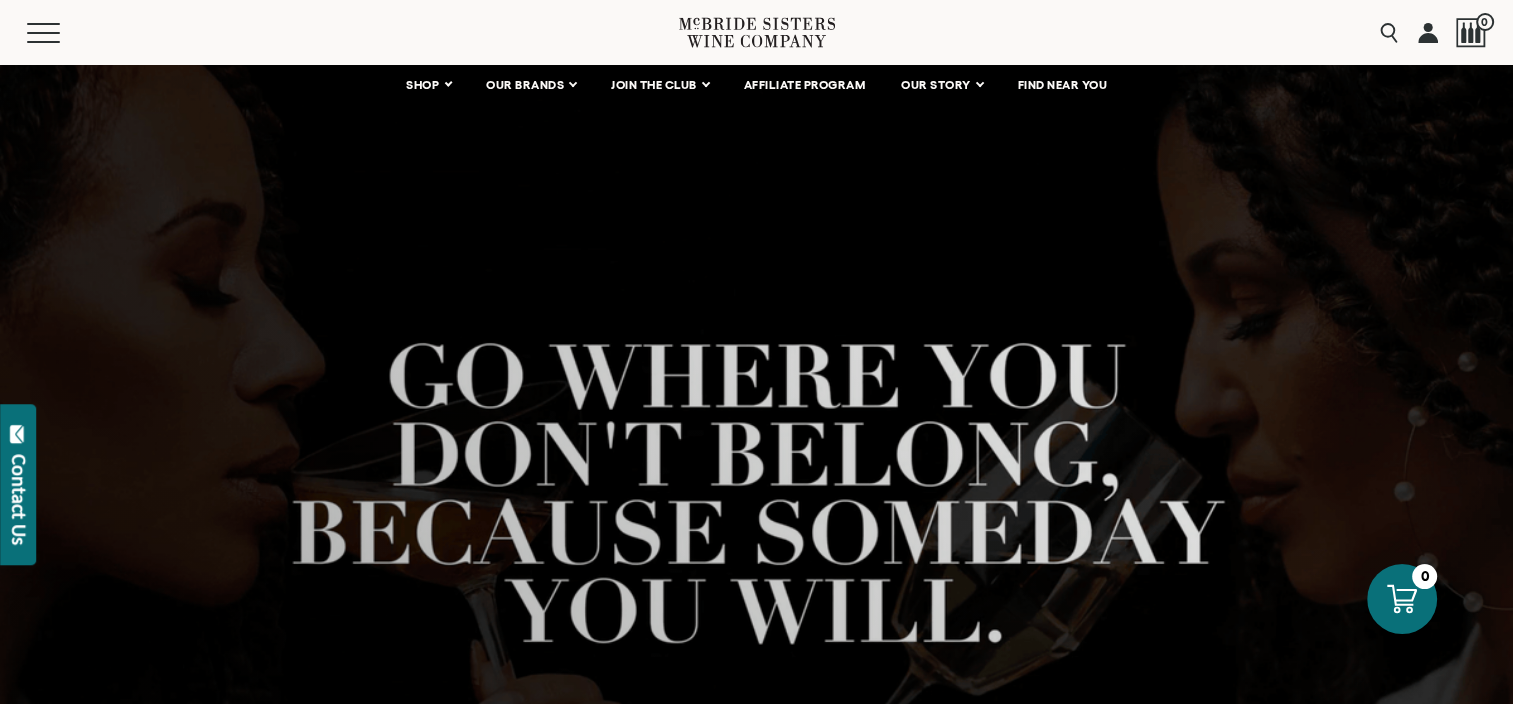 scroll, scrollTop: 200, scrollLeft: 0, axis: vertical 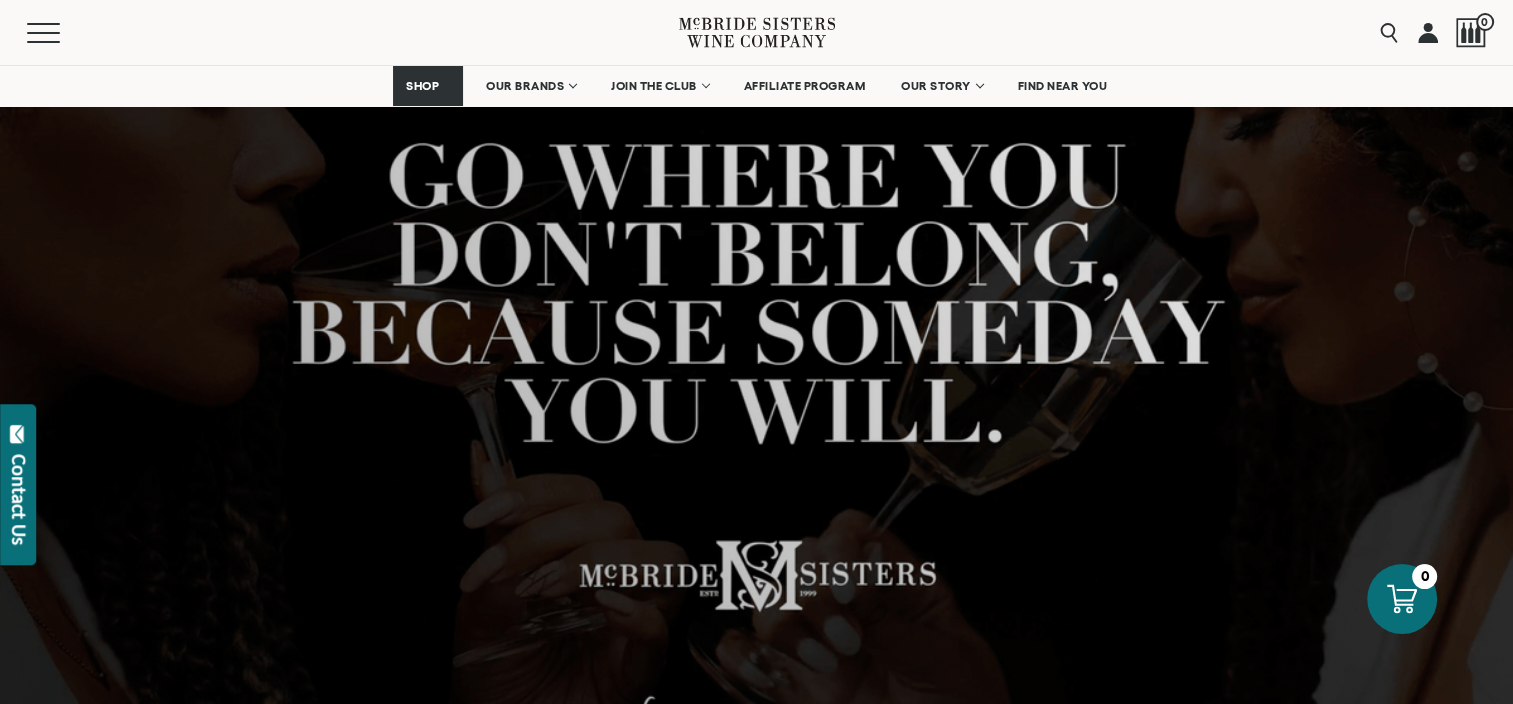 drag, startPoint x: 381, startPoint y: 154, endPoint x: 1053, endPoint y: 342, distance: 697.80225 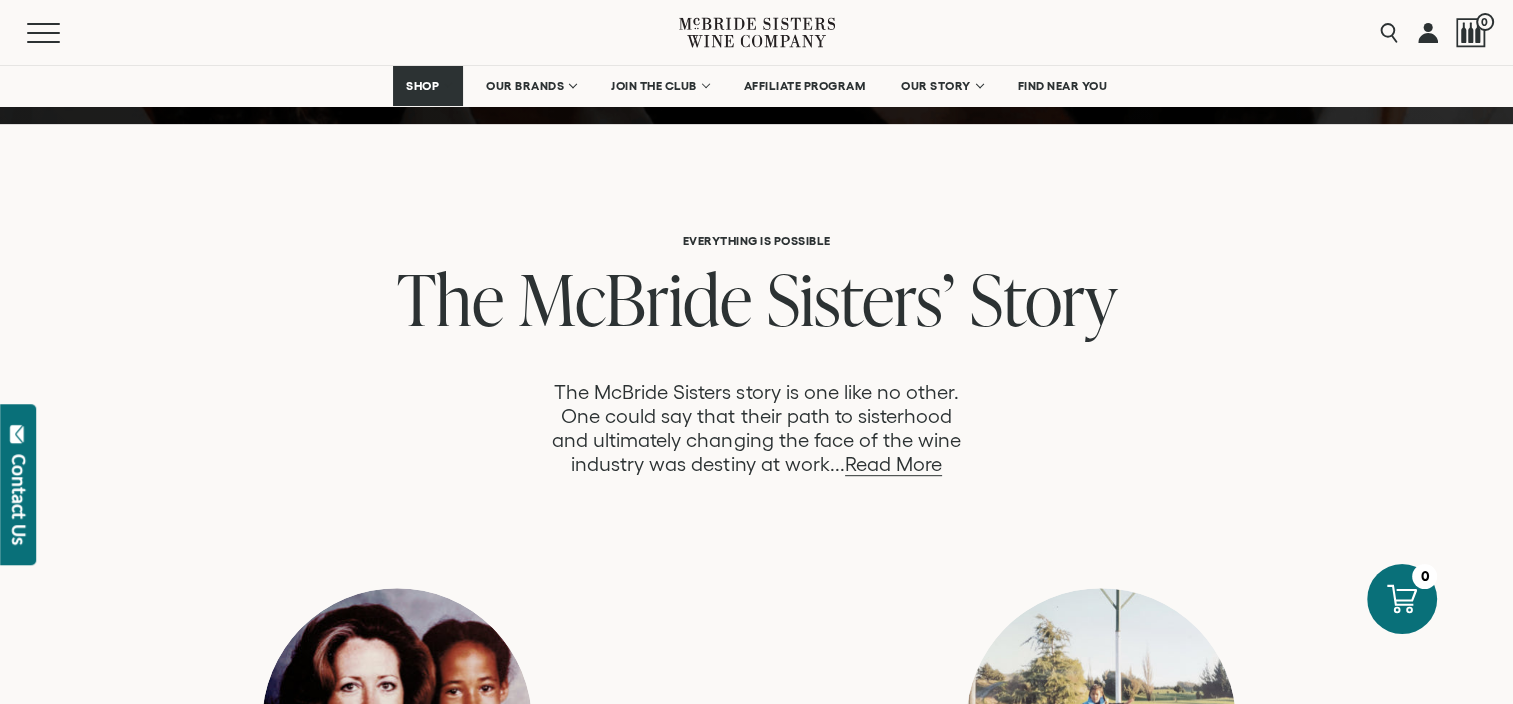 scroll, scrollTop: 900, scrollLeft: 0, axis: vertical 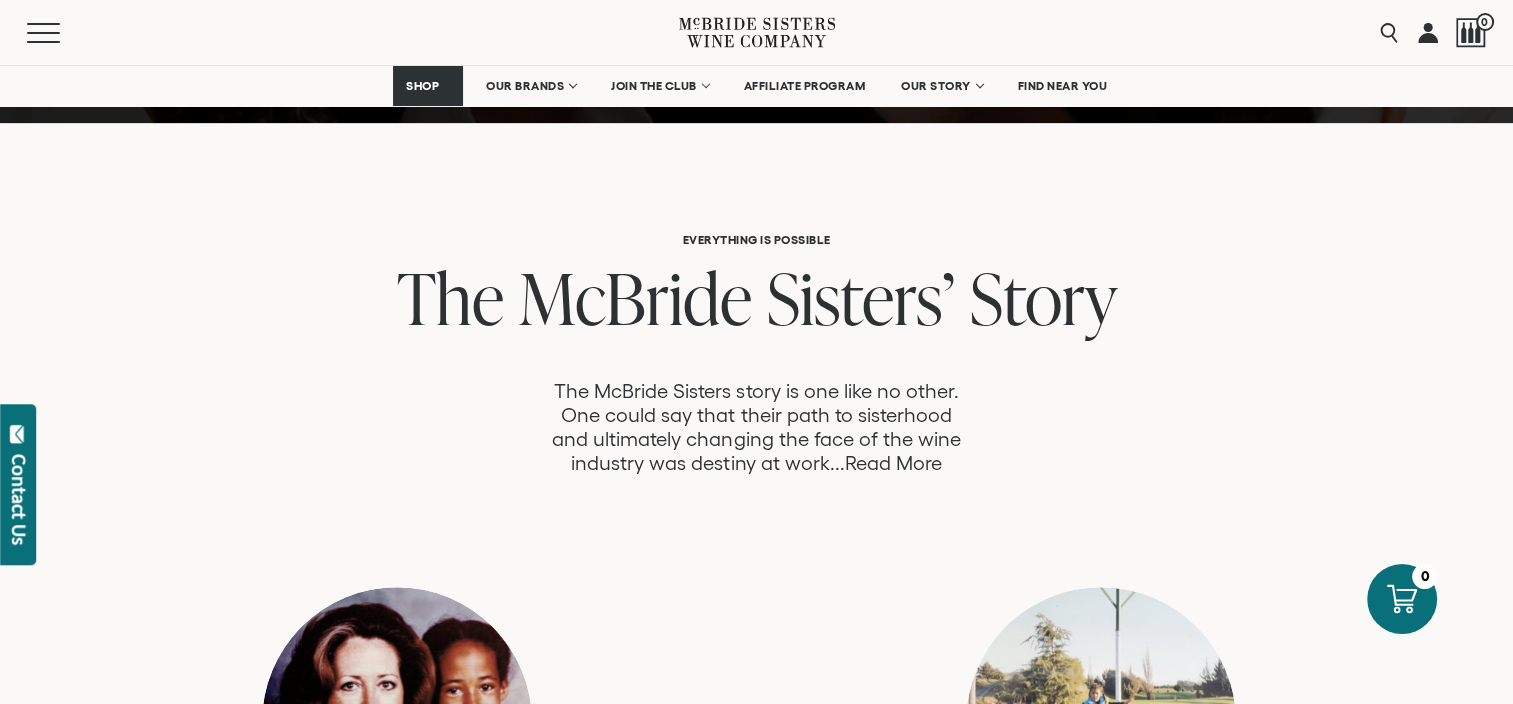 click on "Read More" at bounding box center [893, 463] 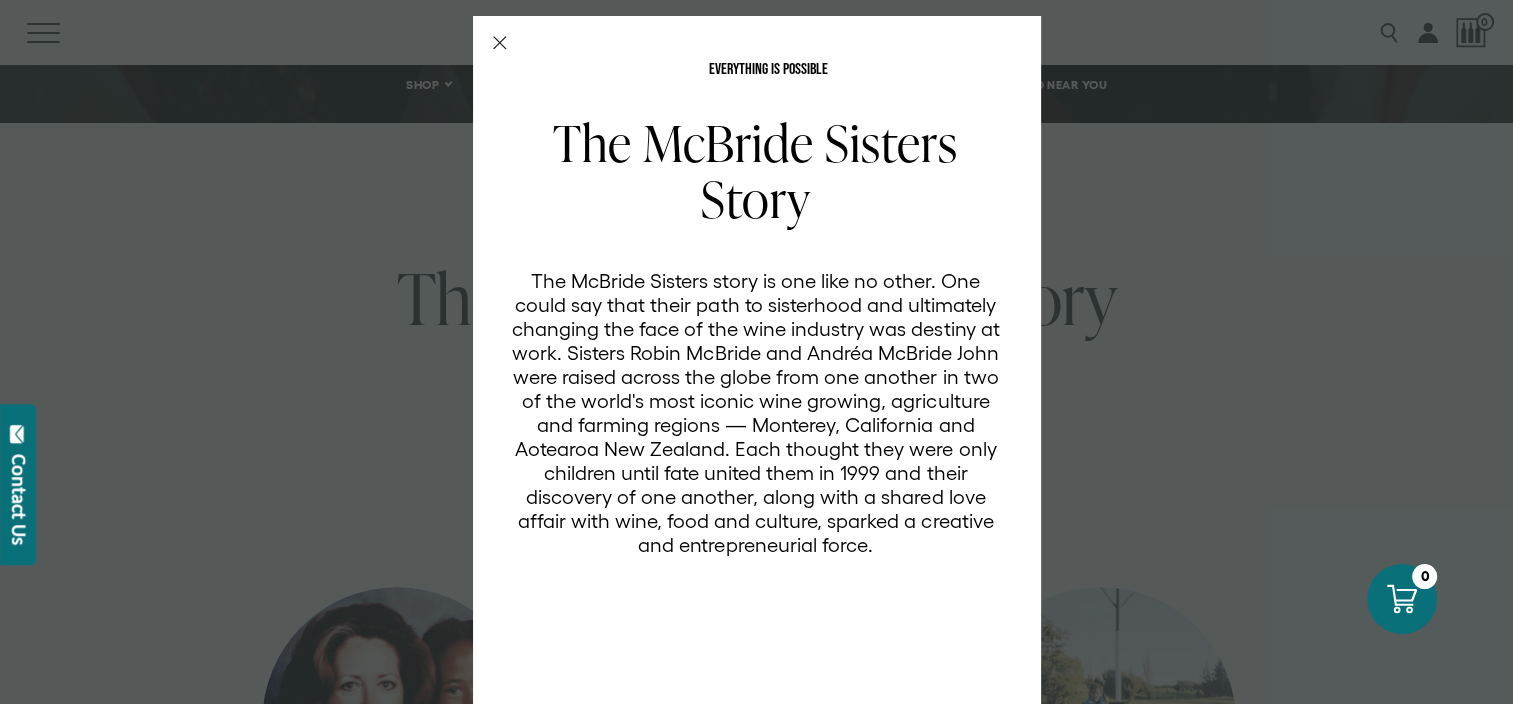 scroll, scrollTop: 0, scrollLeft: 0, axis: both 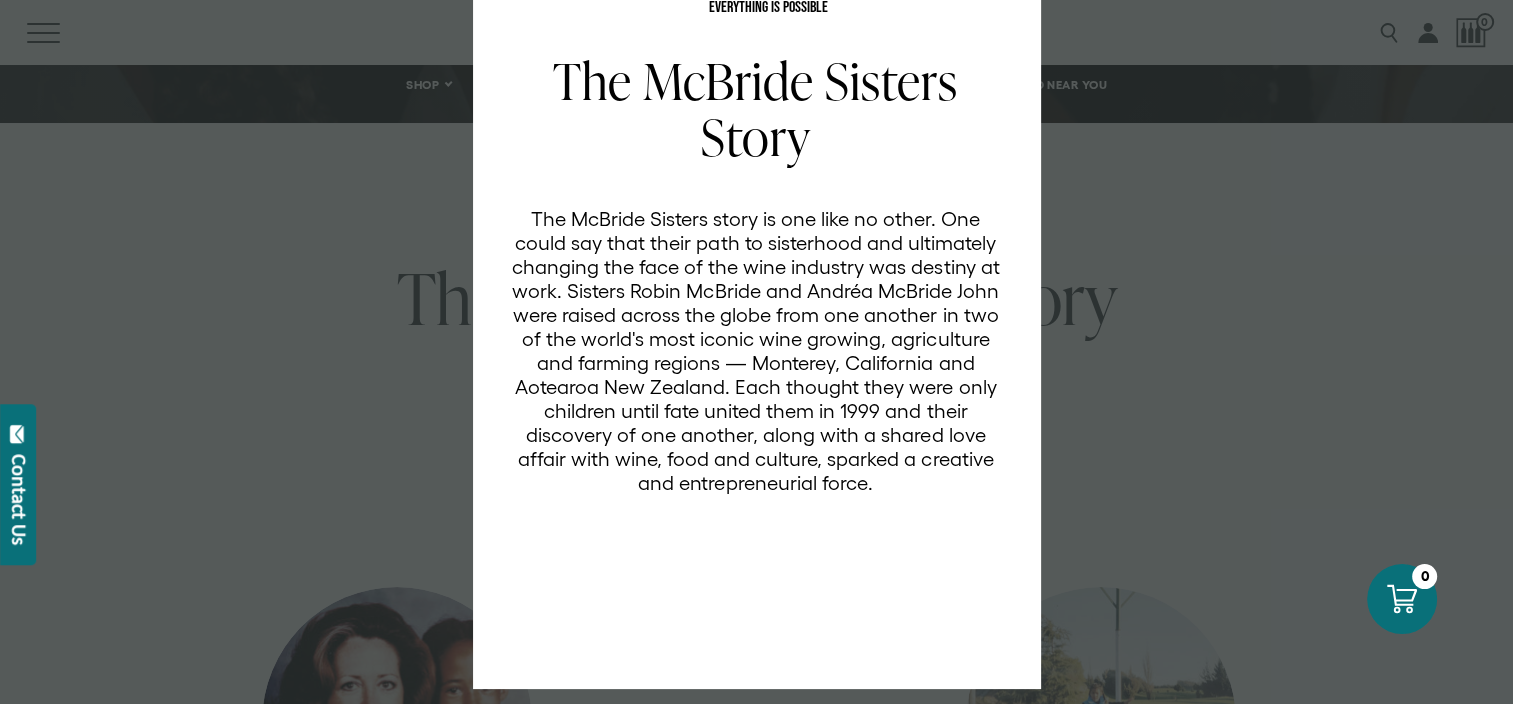 click on "EVERYTHING IS POSSIBLE
The McBride Sisters Story The McBride Sisters story is one like no other. One could say that their path to sisterhood and ultimately changing the face of the wine industry was destiny at work. Sisters Robin McBride and Andréa McBride John were raised across the globe from one another in two of the world's most iconic wine growing, agriculture and farming regions — Monterey, California and Aotearoa New Zealand. Each thought they were only children until fate united them in 1999 and their discovery of one another, along with a shared love affair with wine, food and culture, sparked a creative and entrepreneurial force." at bounding box center (756, 352) 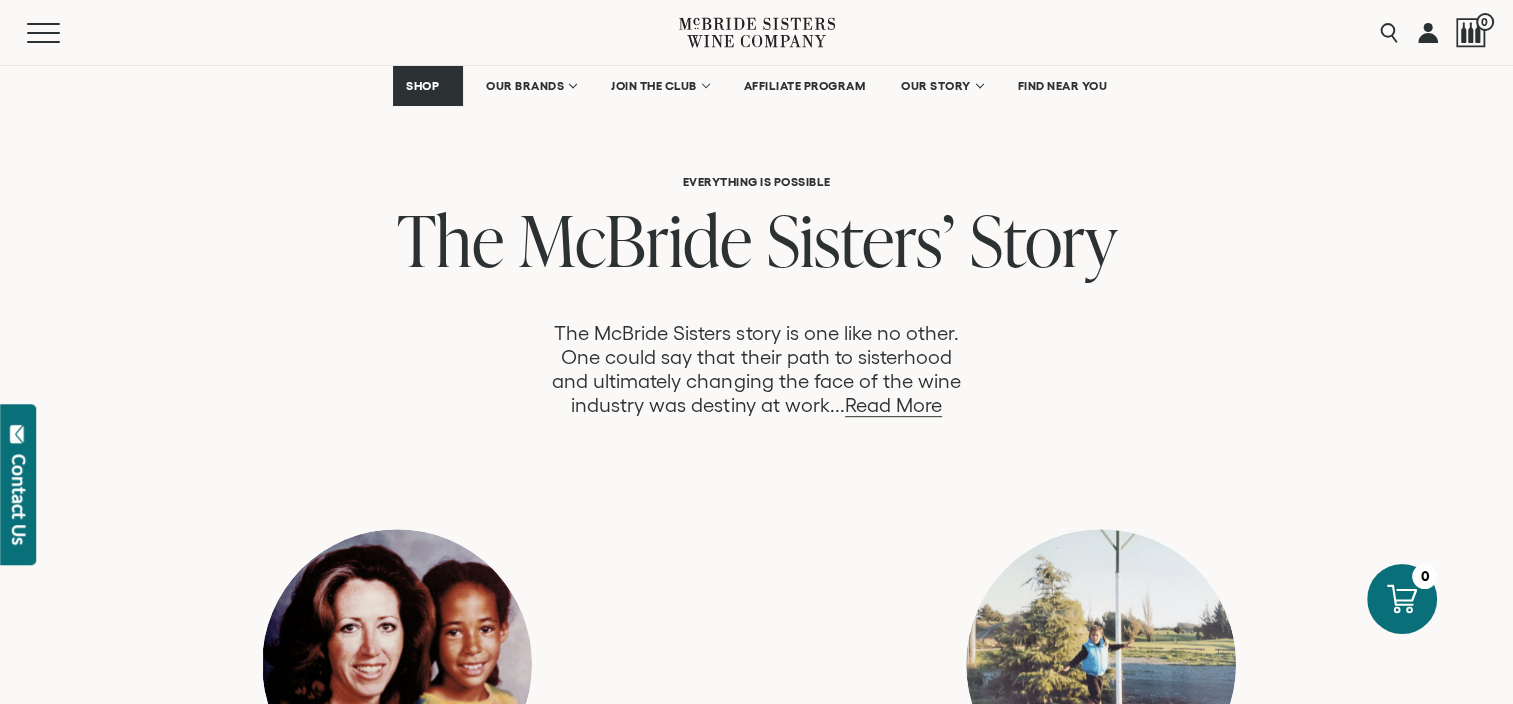 scroll, scrollTop: 1000, scrollLeft: 0, axis: vertical 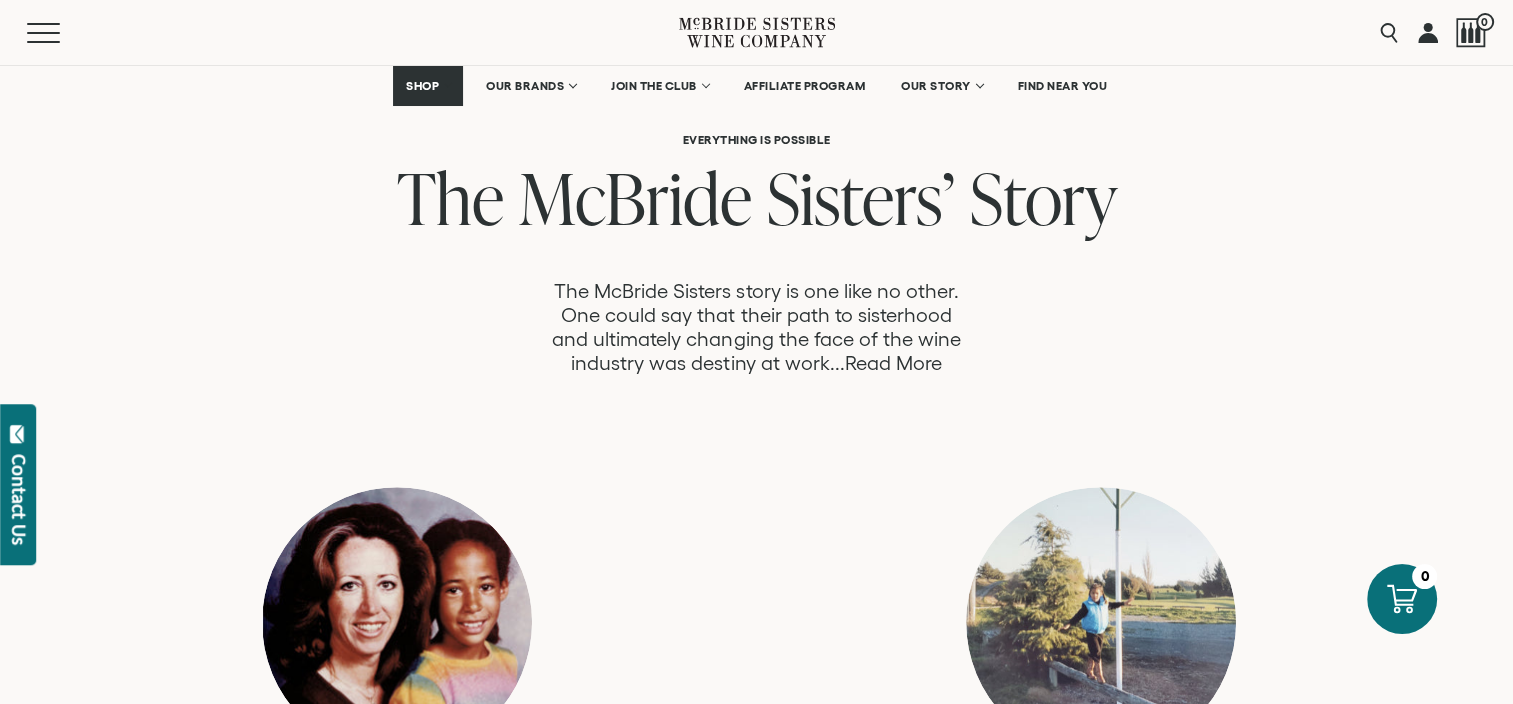 click on "Read More" at bounding box center [893, 363] 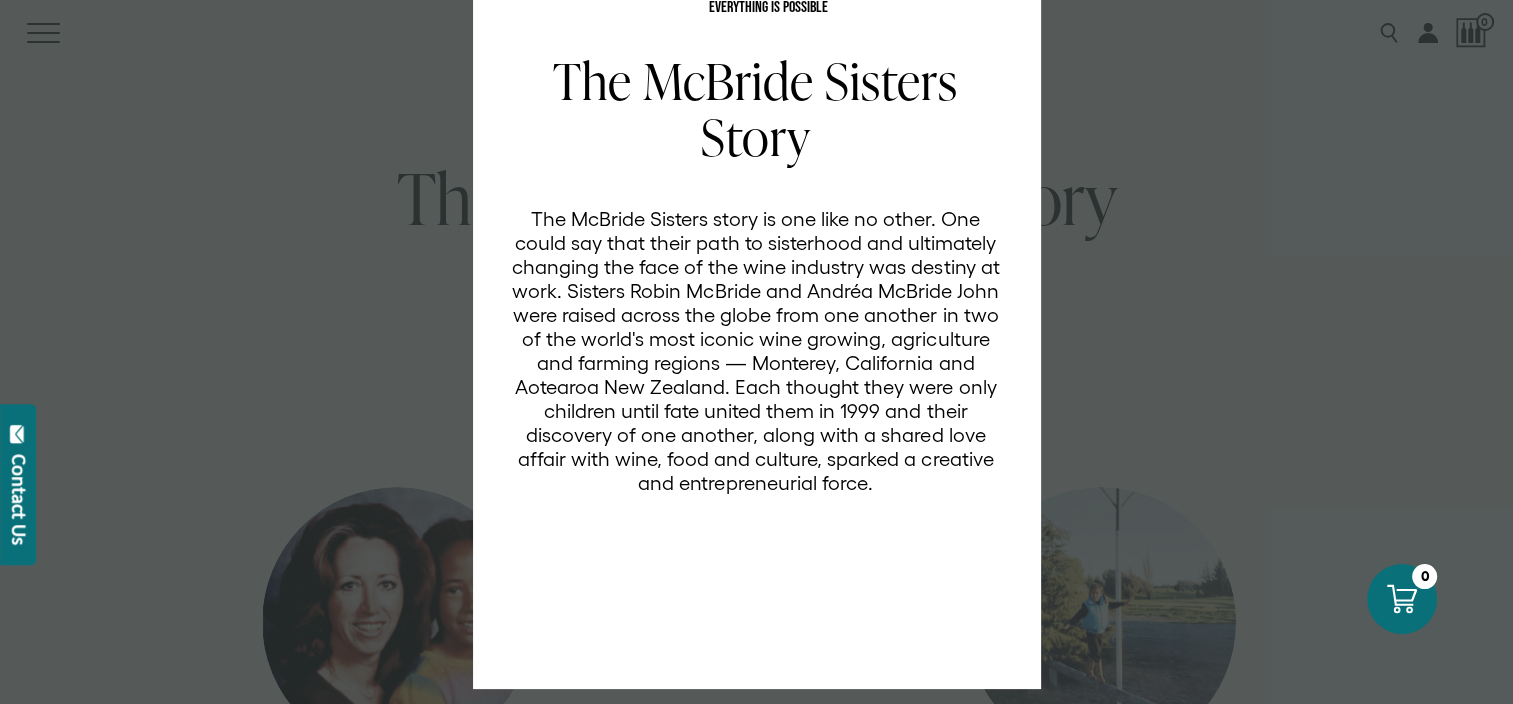 scroll, scrollTop: 0, scrollLeft: 0, axis: both 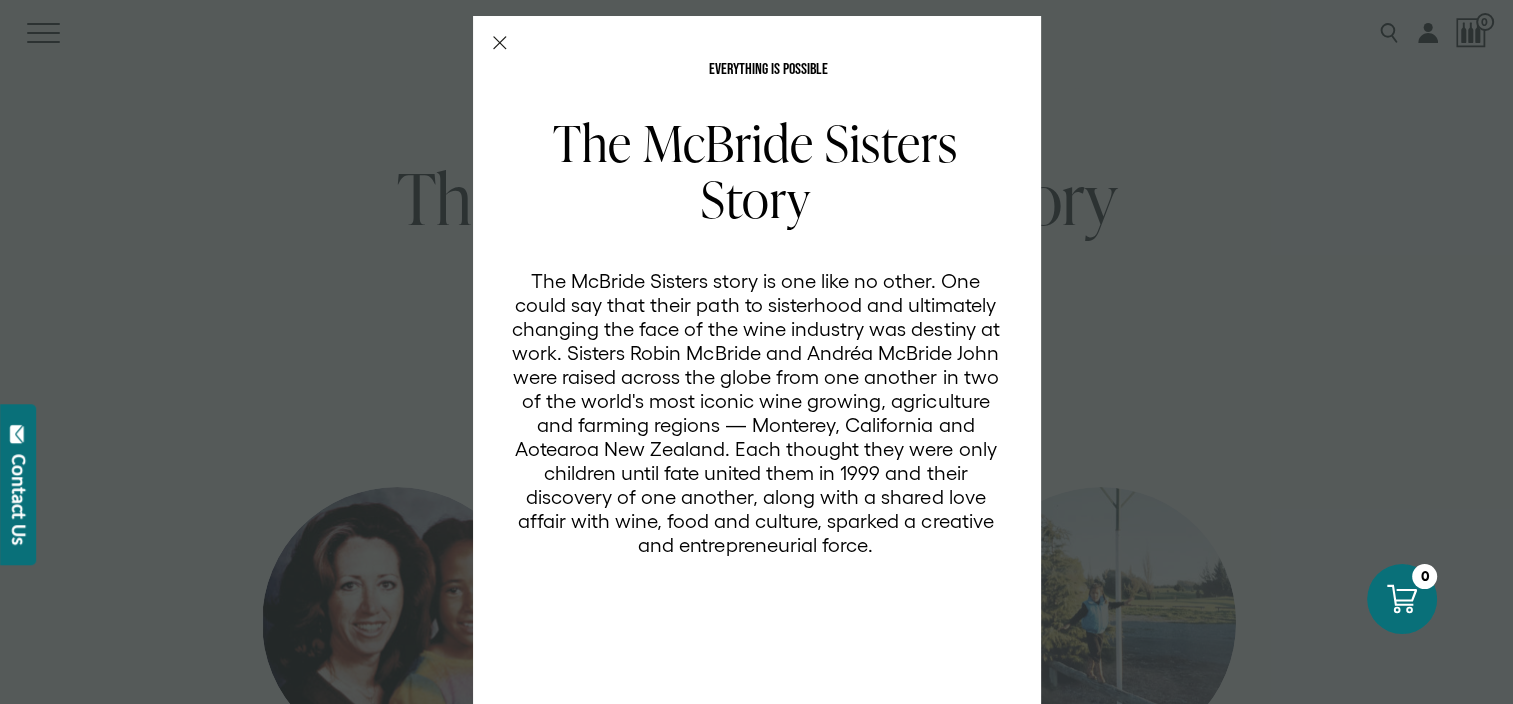 click on "EVERYTHING IS POSSIBLE
The McBride Sisters Story The McBride Sisters story is one like no other. One could say that their path to sisterhood and ultimately changing the face of the wine industry was destiny at work. Sisters Robin McBride and Andréa McBride John were raised across the globe from one another in two of the world's most iconic wine growing, agriculture and farming regions — Monterey, California and Aotearoa New Zealand. Each thought they were only children until fate united them in 1999 and their discovery of one another, along with a shared love affair with wine, food and culture, sparked a creative and entrepreneurial force." at bounding box center (756, 352) 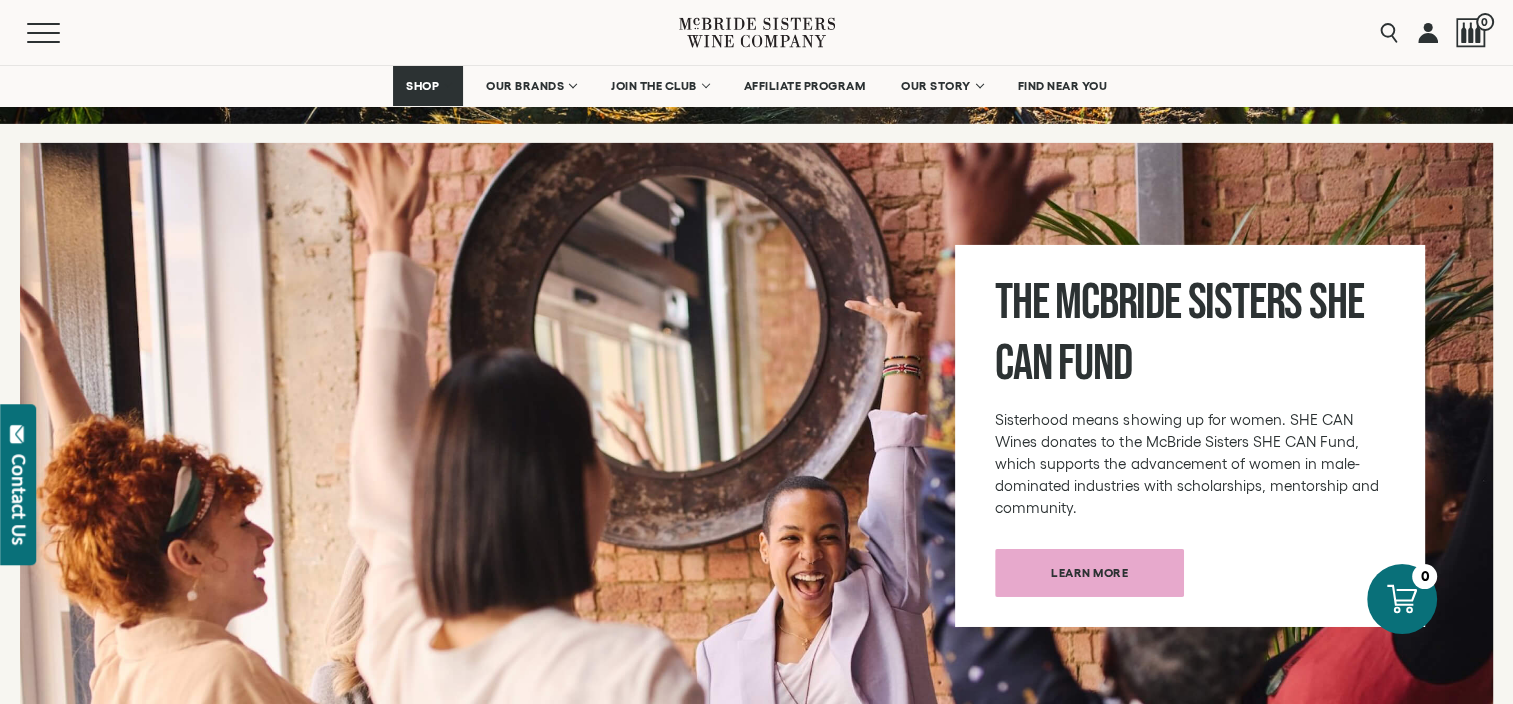 scroll, scrollTop: 7000, scrollLeft: 0, axis: vertical 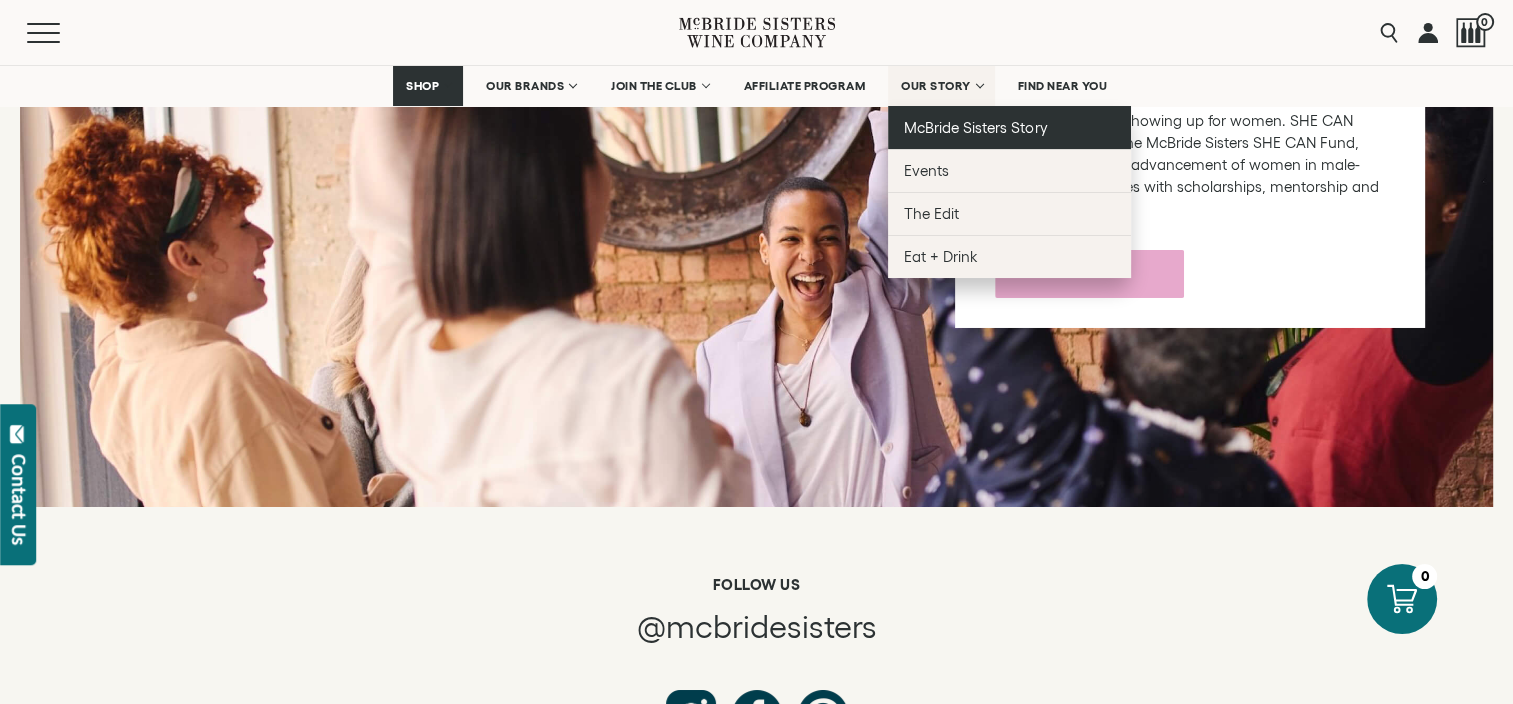 click on "McBride Sisters Story" at bounding box center [975, 127] 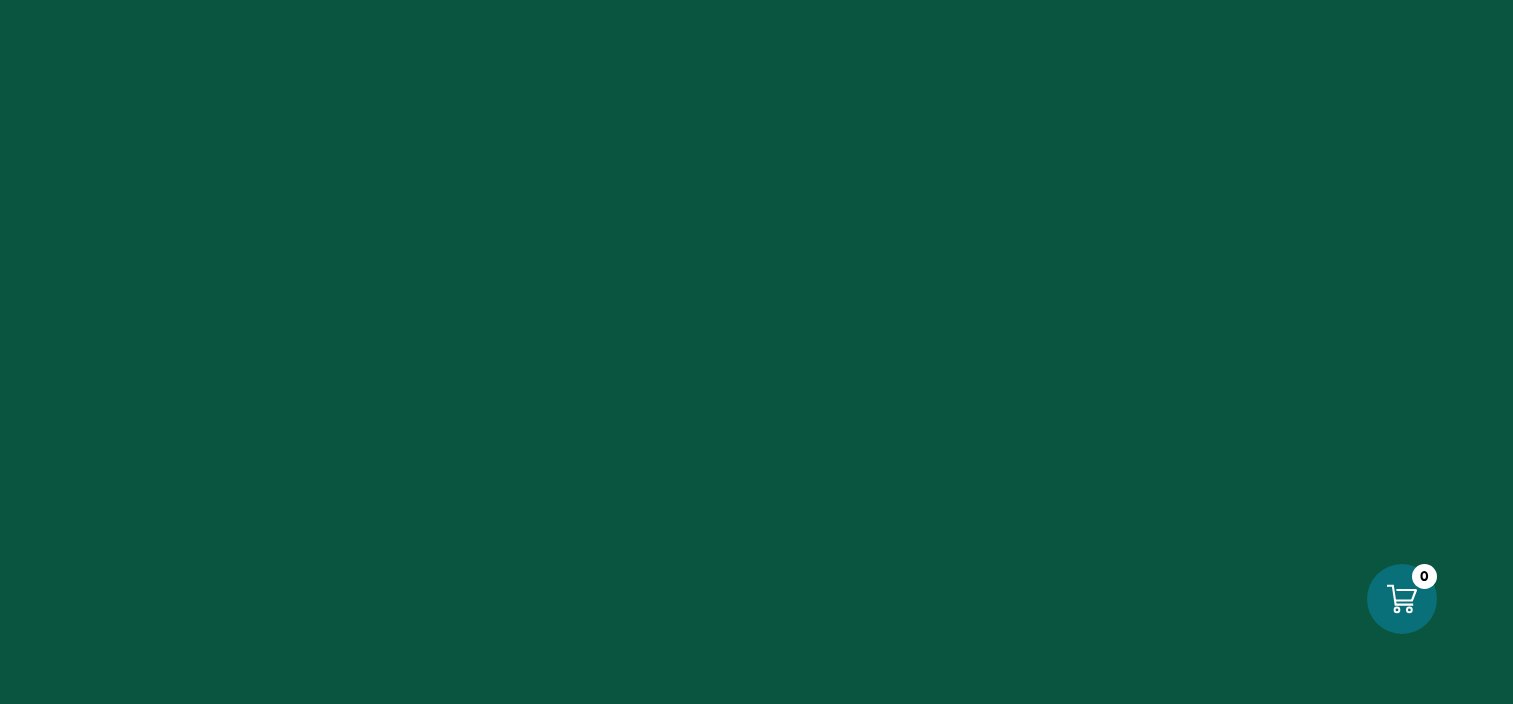 scroll, scrollTop: 0, scrollLeft: 0, axis: both 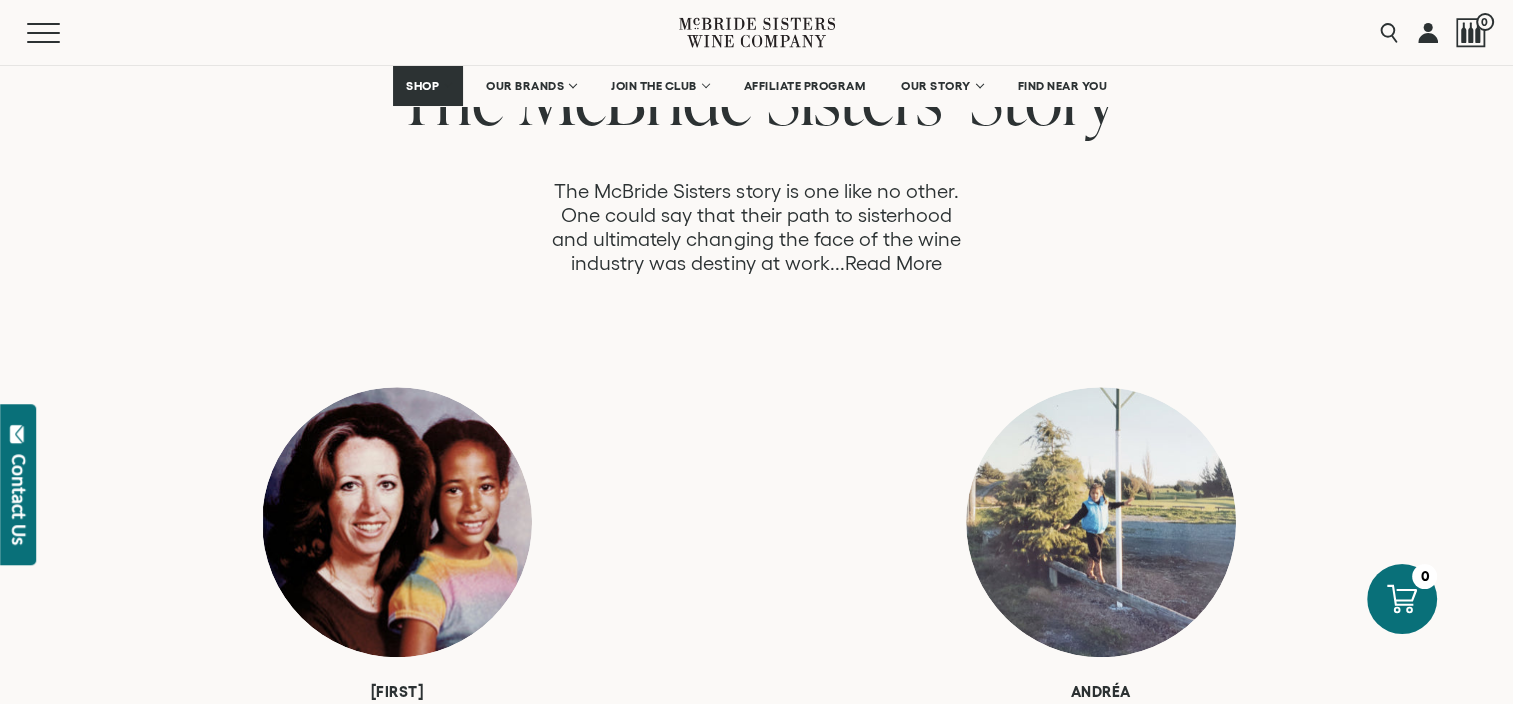 click on "Read More" at bounding box center [893, 263] 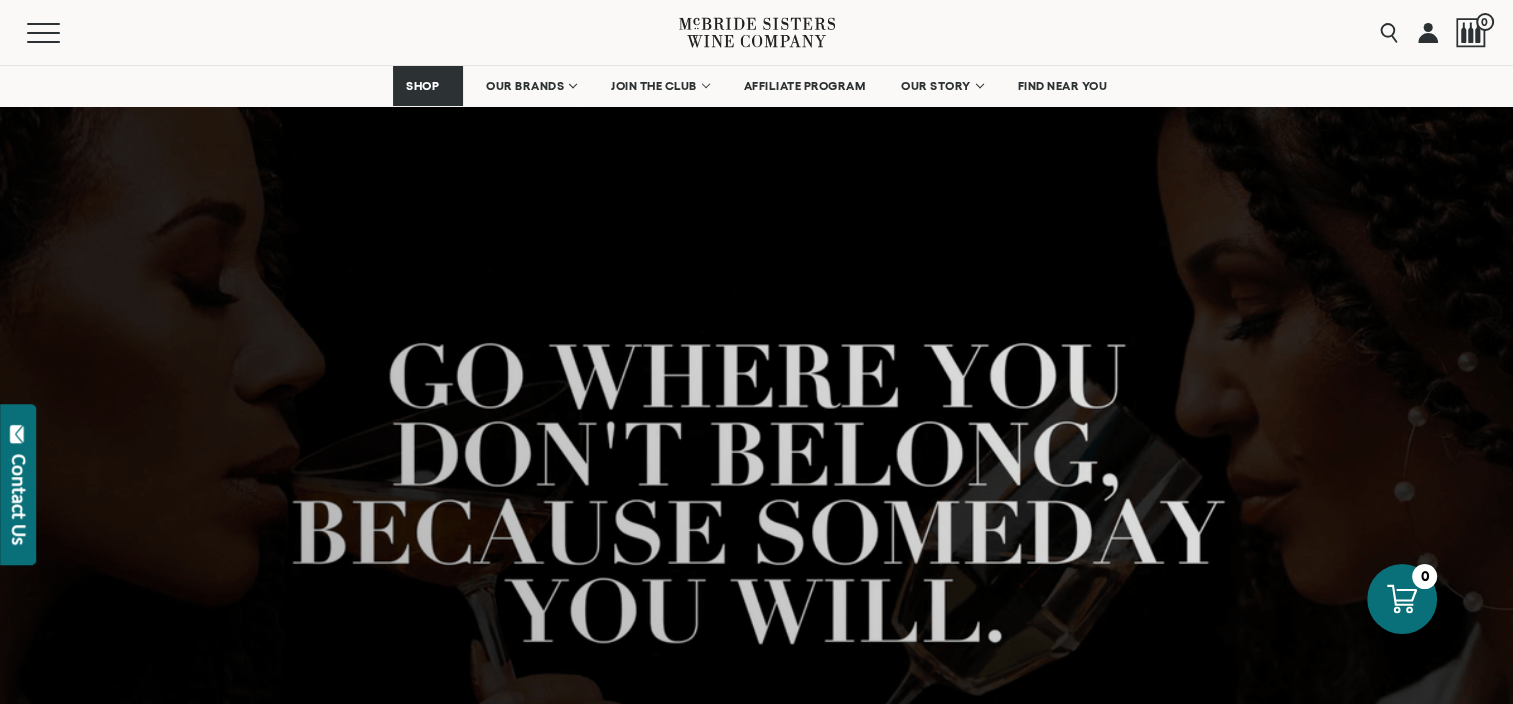 scroll, scrollTop: 70, scrollLeft: 0, axis: vertical 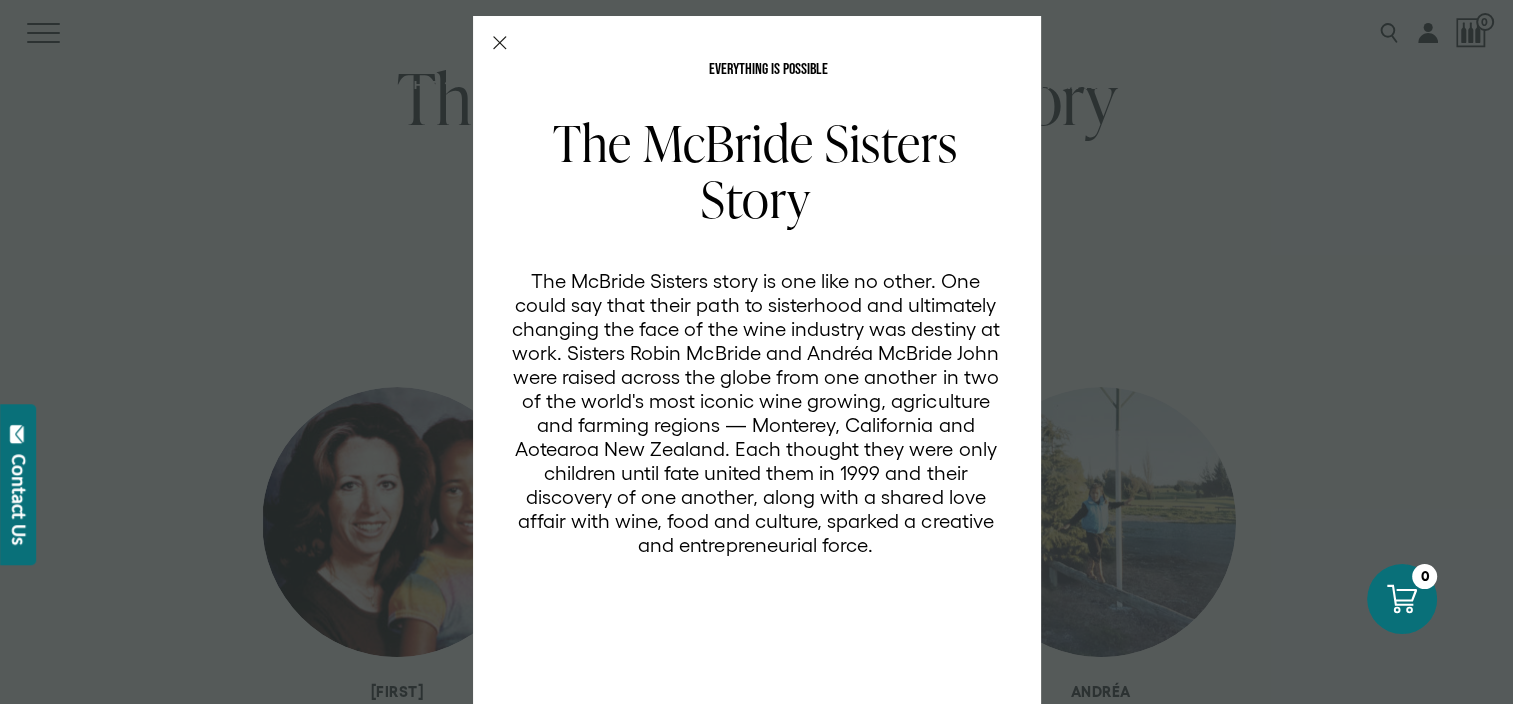 click on "The McBride Sisters story is one like no other. One could say that their path to sisterhood and ultimately changing the face of the wine industry was destiny at work. Sisters Robin McBride and Andréa McBride John were raised across the globe from one another in two of the world's most iconic wine growing, agriculture and farming regions — Monterey, California and Aotearoa New Zealand. Each thought they were only children until fate united them in 1999 and their discovery of one another, along with a shared love affair with wine, food and culture, sparked a creative and entrepreneurial force." at bounding box center [756, 413] 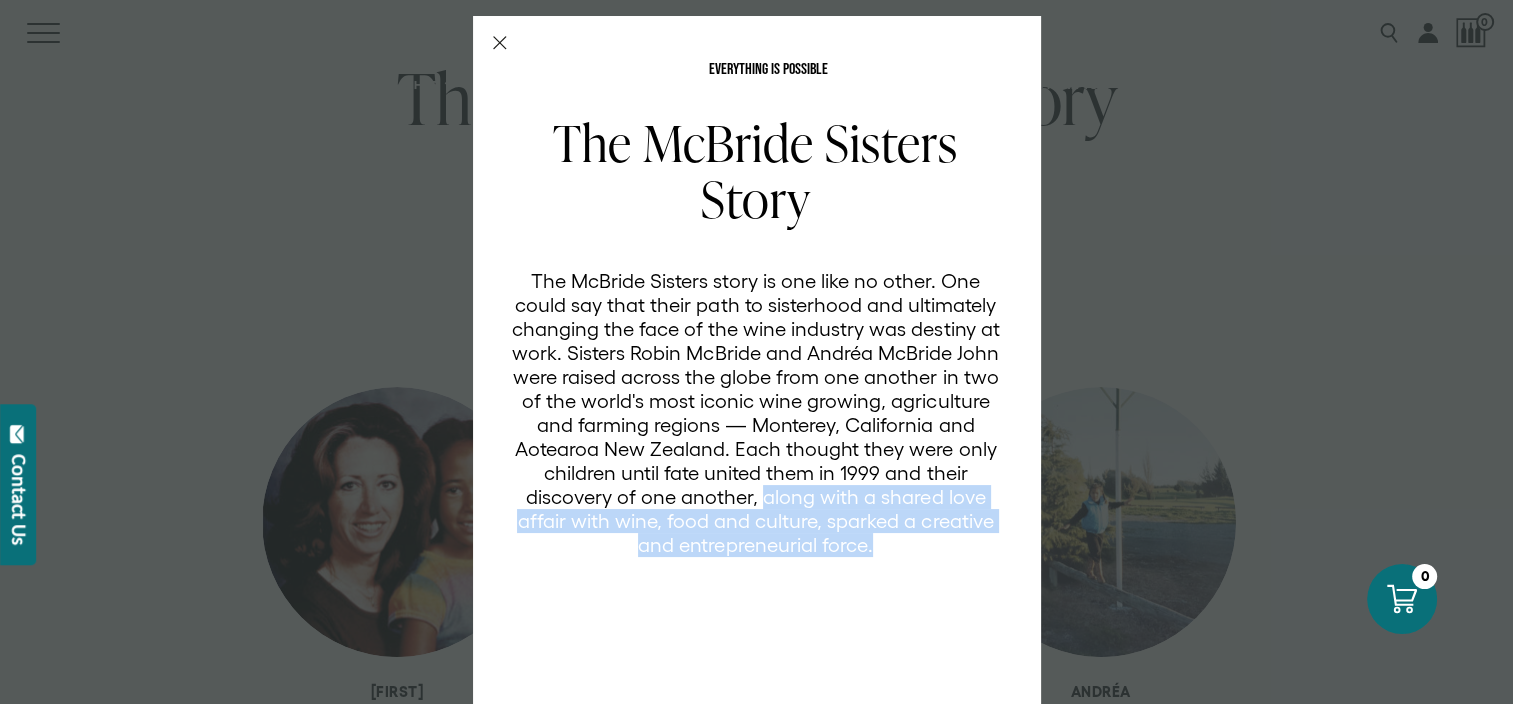 drag, startPoint x: 756, startPoint y: 493, endPoint x: 872, endPoint y: 548, distance: 128.37834 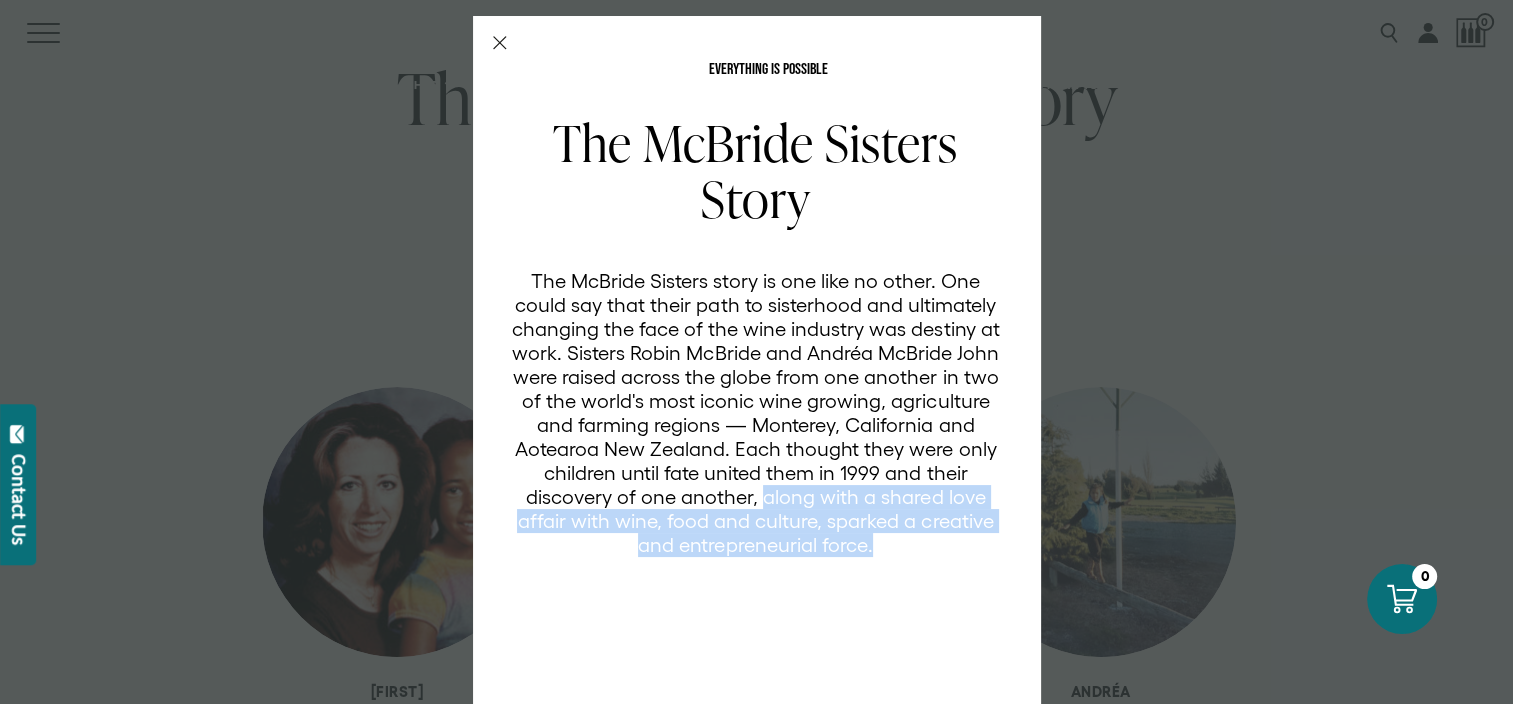 click on "The McBride Sisters story is one like no other. One could say that their path to sisterhood and ultimately changing the face of the wine industry was destiny at work. Sisters Robin McBride and Andréa McBride John were raised across the globe from one another in two of the world's most iconic wine growing, agriculture and farming regions — Monterey, California and Aotearoa New Zealand. Each thought they were only children until fate united them in 1999 and their discovery of one another, along with a shared love affair with wine, food and culture, sparked a creative and entrepreneurial force." at bounding box center [756, 413] 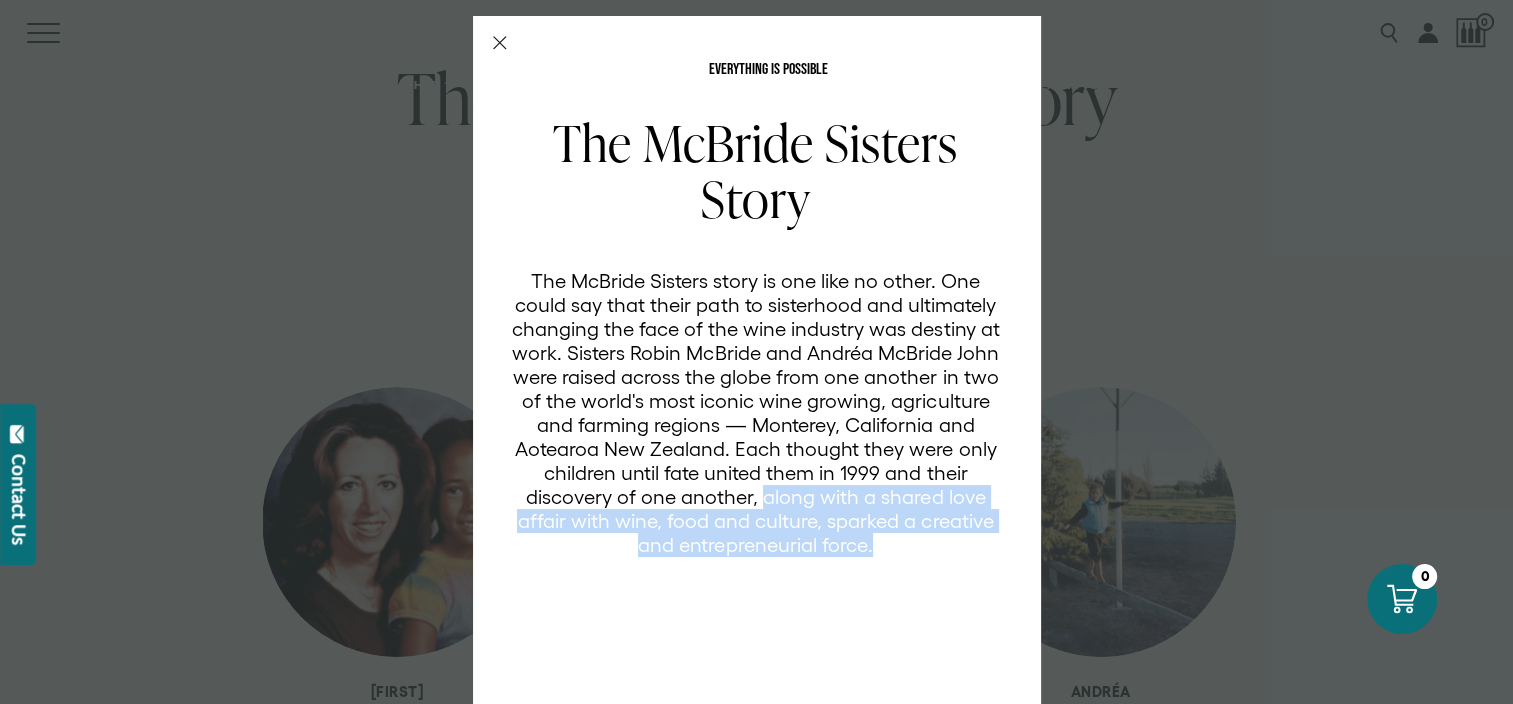 copy on "along with a shared love affair with wine, food and culture, sparked a creative and entrepreneurial force." 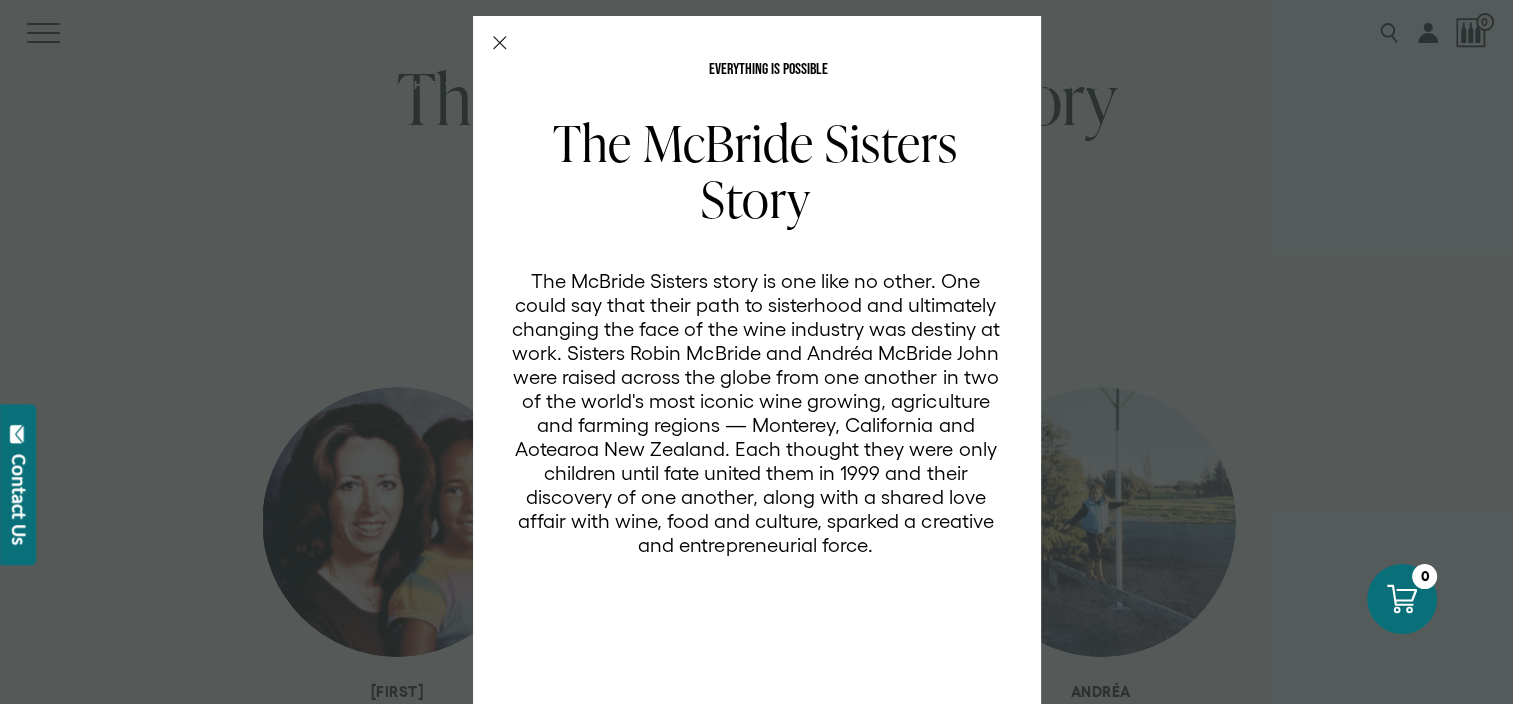 click on "The McBride Sisters story is one like no other. One could say that their path to sisterhood and ultimately changing the face of the wine industry was destiny at work. Sisters Robin McBride and Andréa McBride John were raised across the globe from one another in two of the world's most iconic wine growing, agriculture and farming regions — Monterey, California and Aotearoa New Zealand. Each thought they were only children until fate united them in 1999 and their discovery of one another, along with a shared love affair with wine, food and culture, sparked a creative and entrepreneurial force." at bounding box center [756, 413] 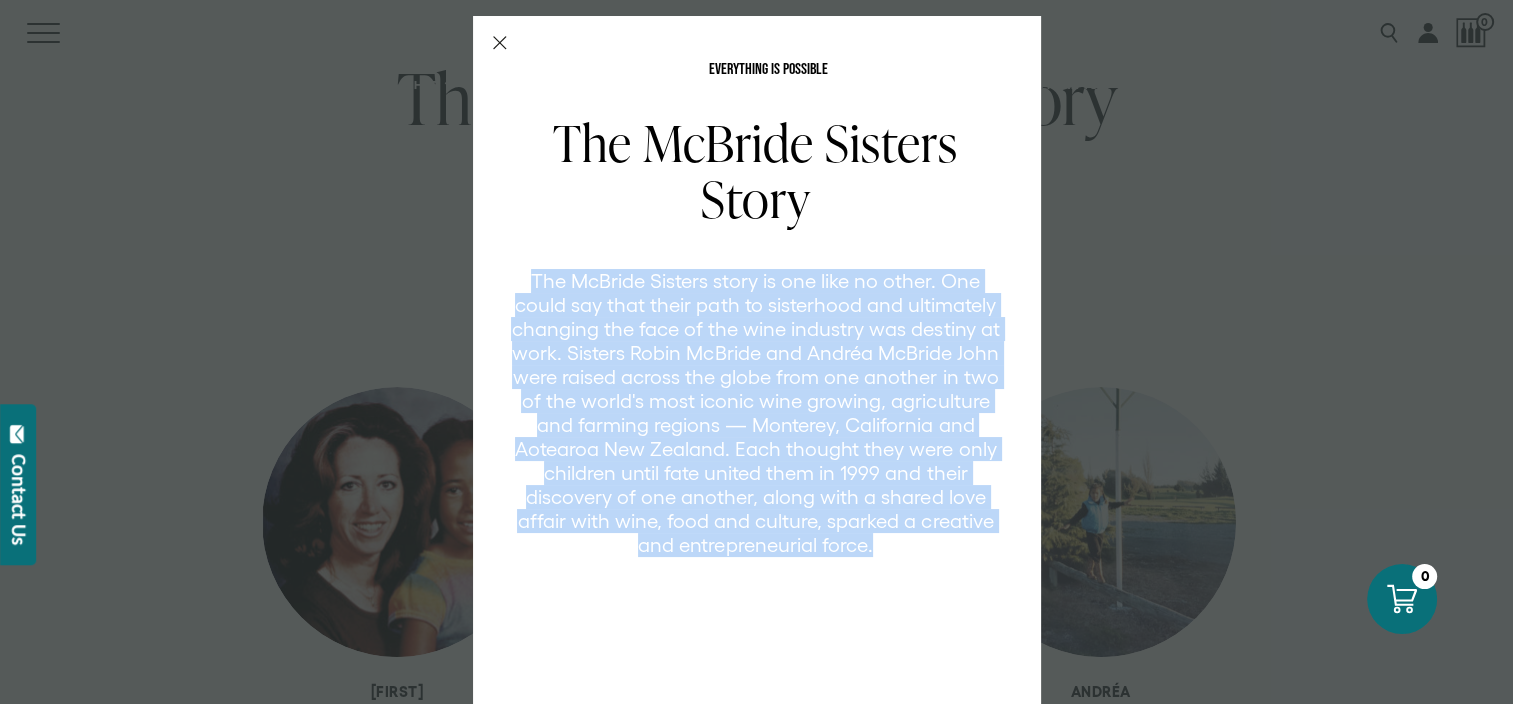 drag, startPoint x: 526, startPoint y: 278, endPoint x: 884, endPoint y: 554, distance: 452.03983 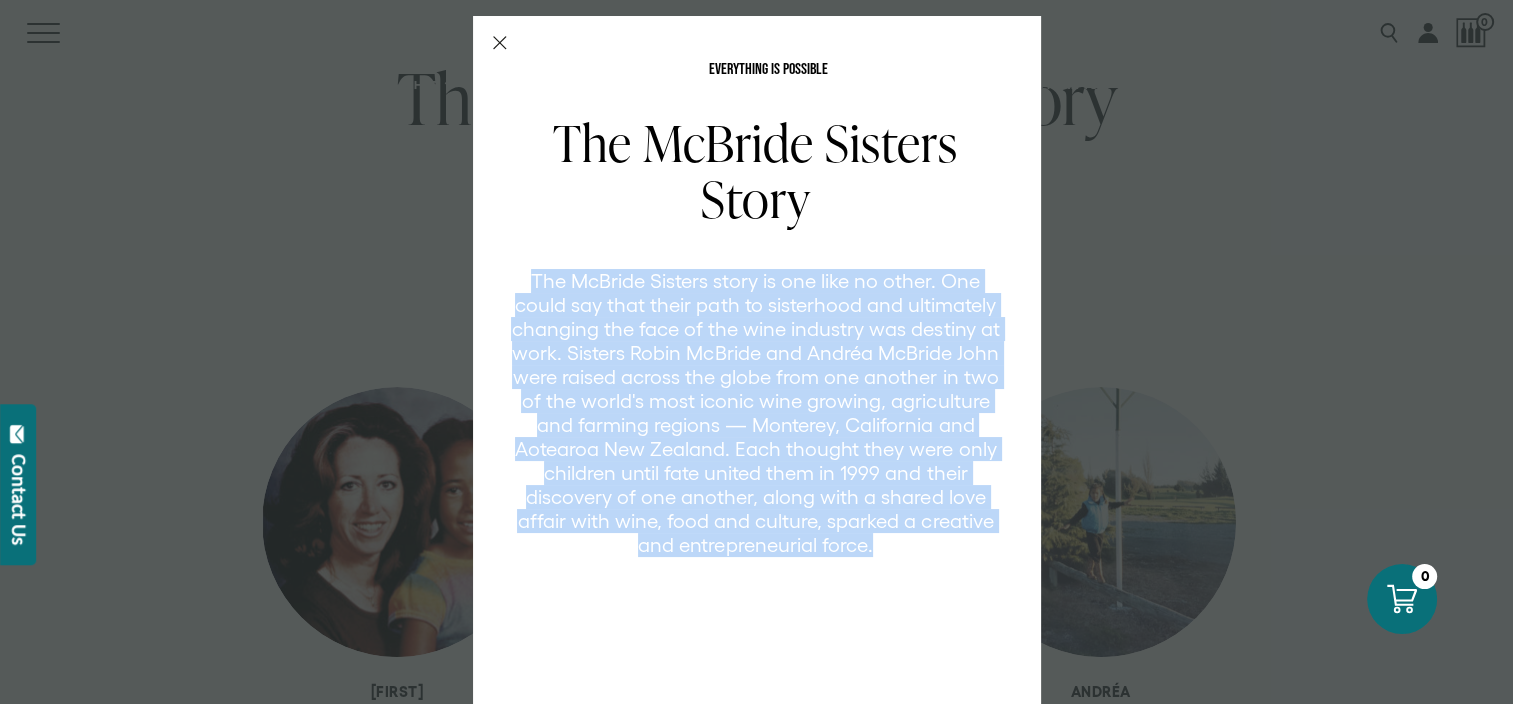 copy on "The McBride Sisters story is one like no other. One could say that their path to sisterhood and ultimately changing the face of the wine industry was destiny at work. Sisters Robin McBride and Andréa McBride John were raised across the globe from one another in two of the world's most iconic wine growing, agriculture and farming regions — Monterey, California and Aotearoa New Zealand. Each thought they were only children until fate united them in 1999 and their discovery of one another, along with a shared love affair with wine, food and culture, sparked a creative and entrepreneurial force." 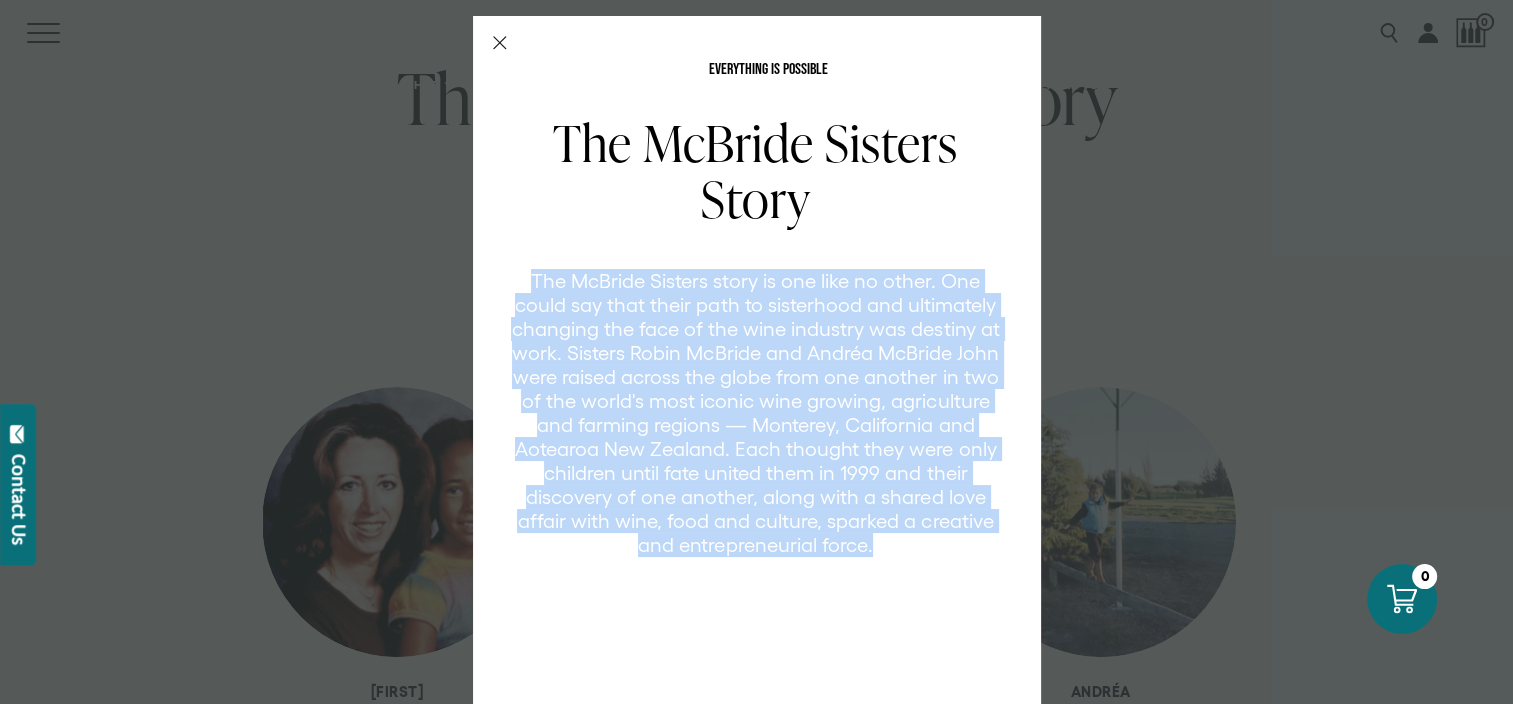 click on "EVERYTHING IS POSSIBLE
The McBride Sisters Story The McBride Sisters story is one like no other. One could say that their path to sisterhood and ultimately changing the face of the wine industry was destiny at work. Sisters Robin McBride and Andréa McBride John were raised across the globe from one another in two of the world's most iconic wine growing, agriculture and farming regions — Monterey, California and Aotearoa New Zealand. Each thought they were only children until fate united them in 1999 and their discovery of one another, along with a shared love affair with wine, food and culture, sparked a creative and entrepreneurial force." at bounding box center [756, 352] 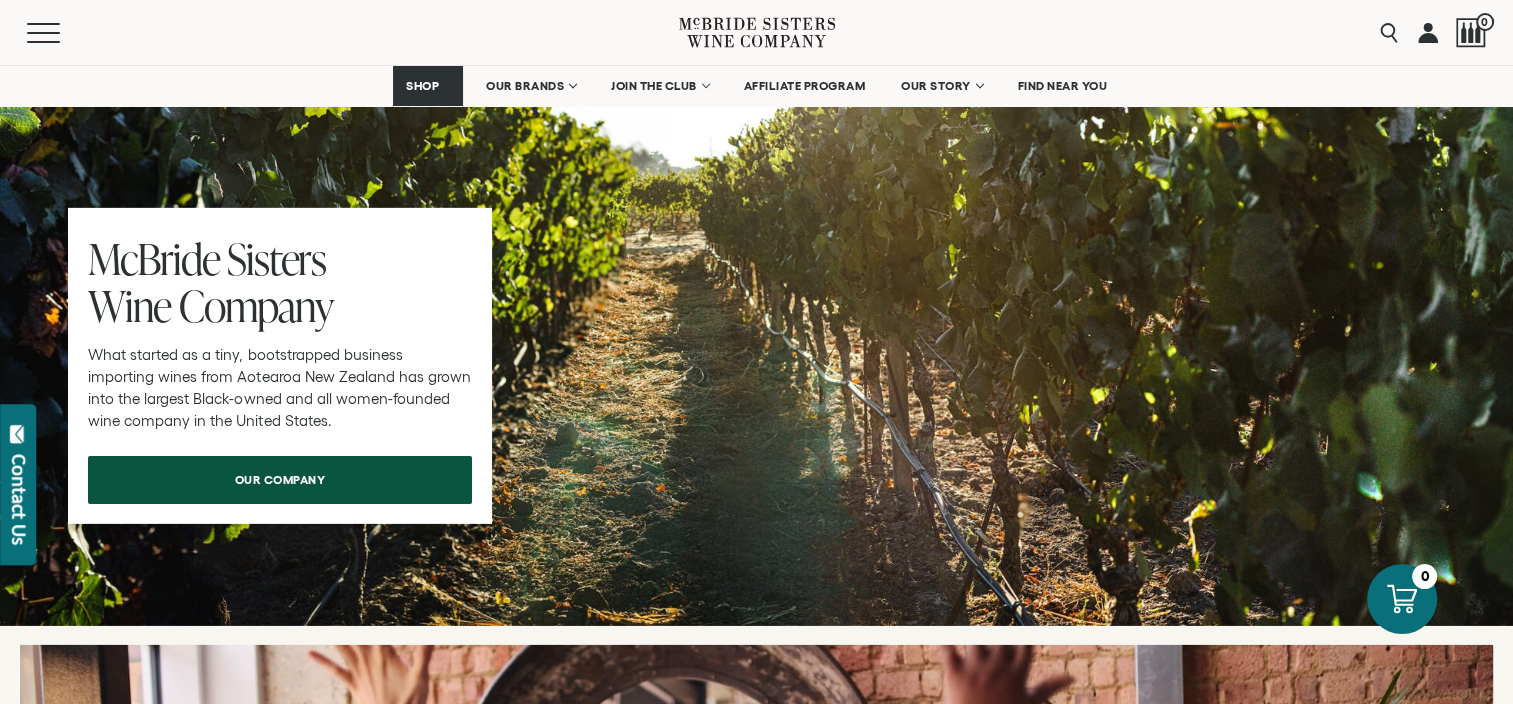 scroll, scrollTop: 6300, scrollLeft: 0, axis: vertical 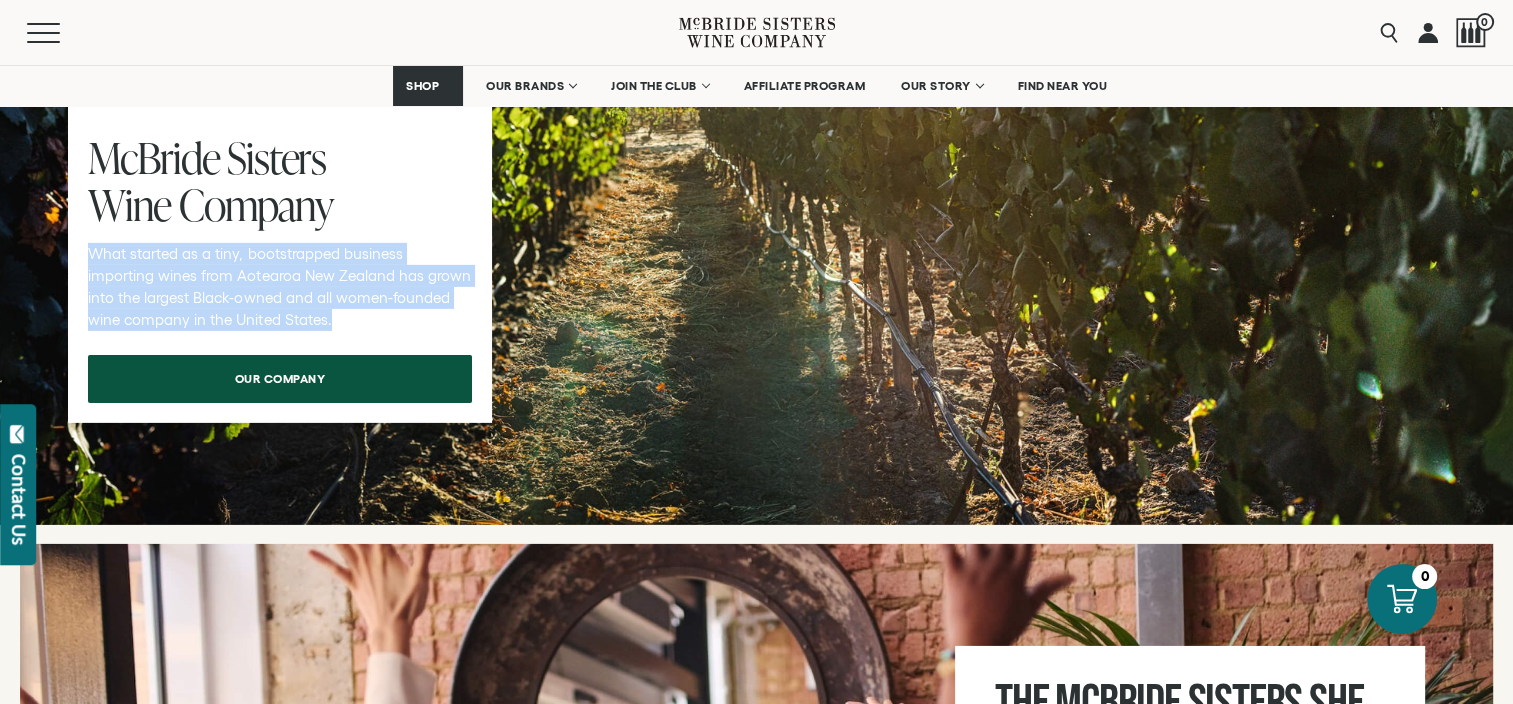 drag, startPoint x: 290, startPoint y: 320, endPoint x: 76, endPoint y: 256, distance: 223.36517 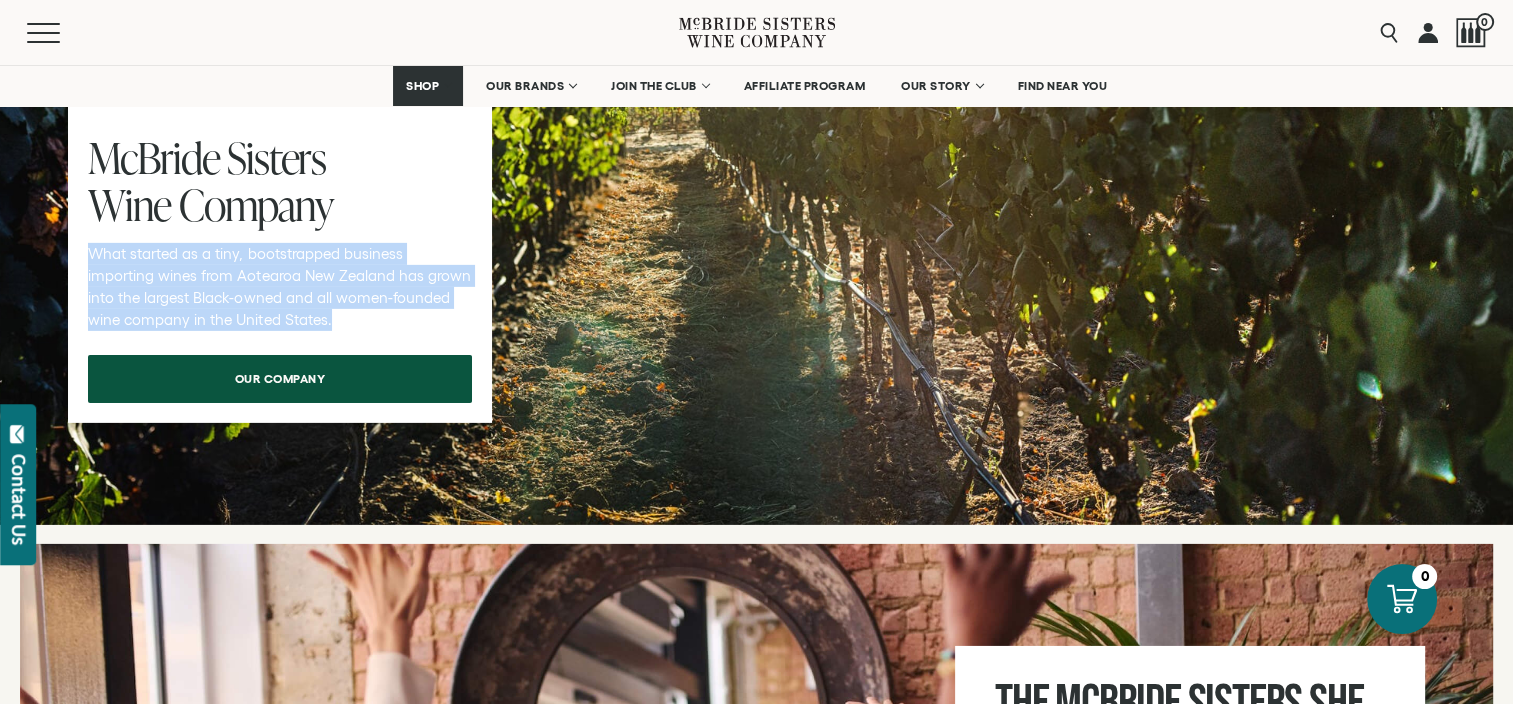 click on "McBride   Sisters    Wine   Company
What started as a tiny, bootstrapped business importing wines from Aotearoa New Zealand has grown into the largest Black-owned and all women-founded wine company in the United States.
our company" at bounding box center [280, 265] 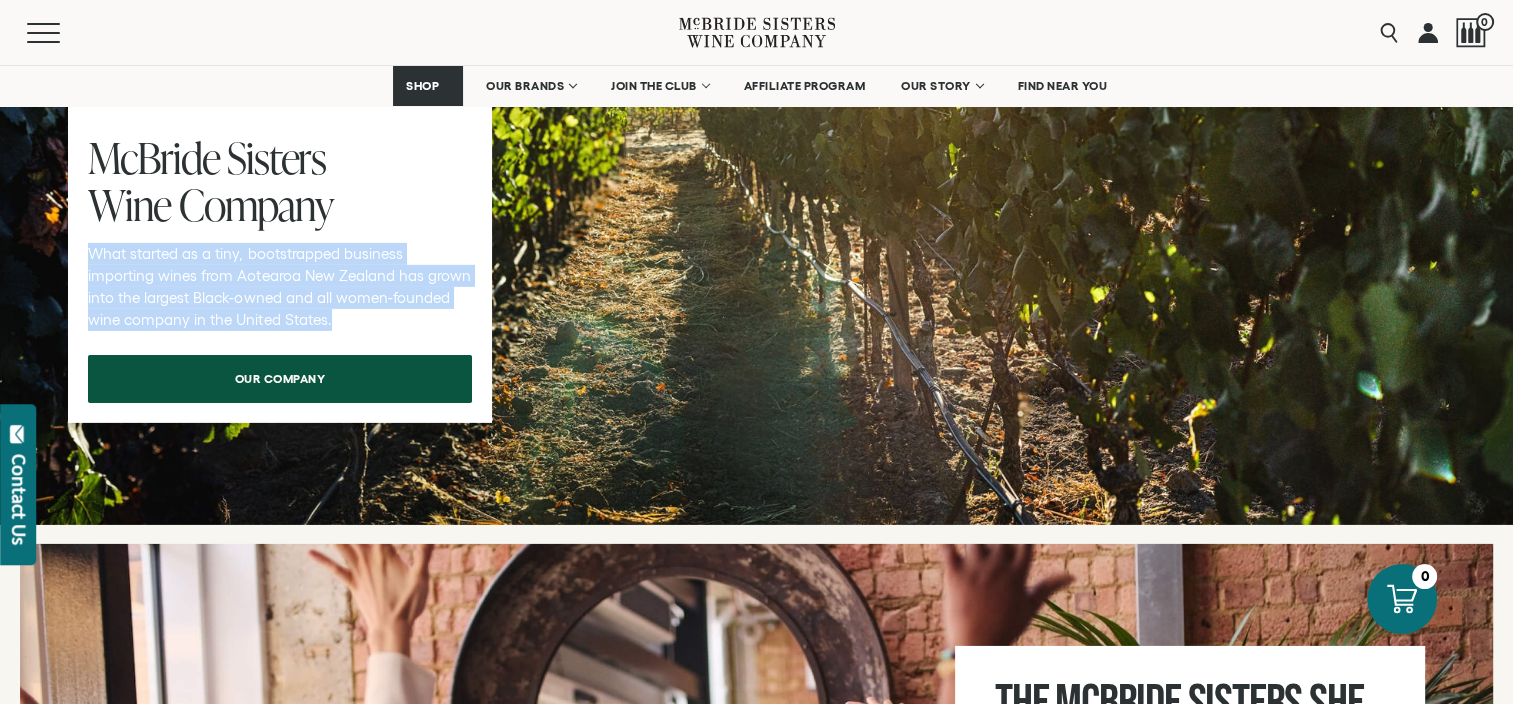 copy on "What started as a tiny, bootstrapped business importing wines from Aotearoa New Zealand has grown into the largest Black-owned and all women-founded wine company in the United States." 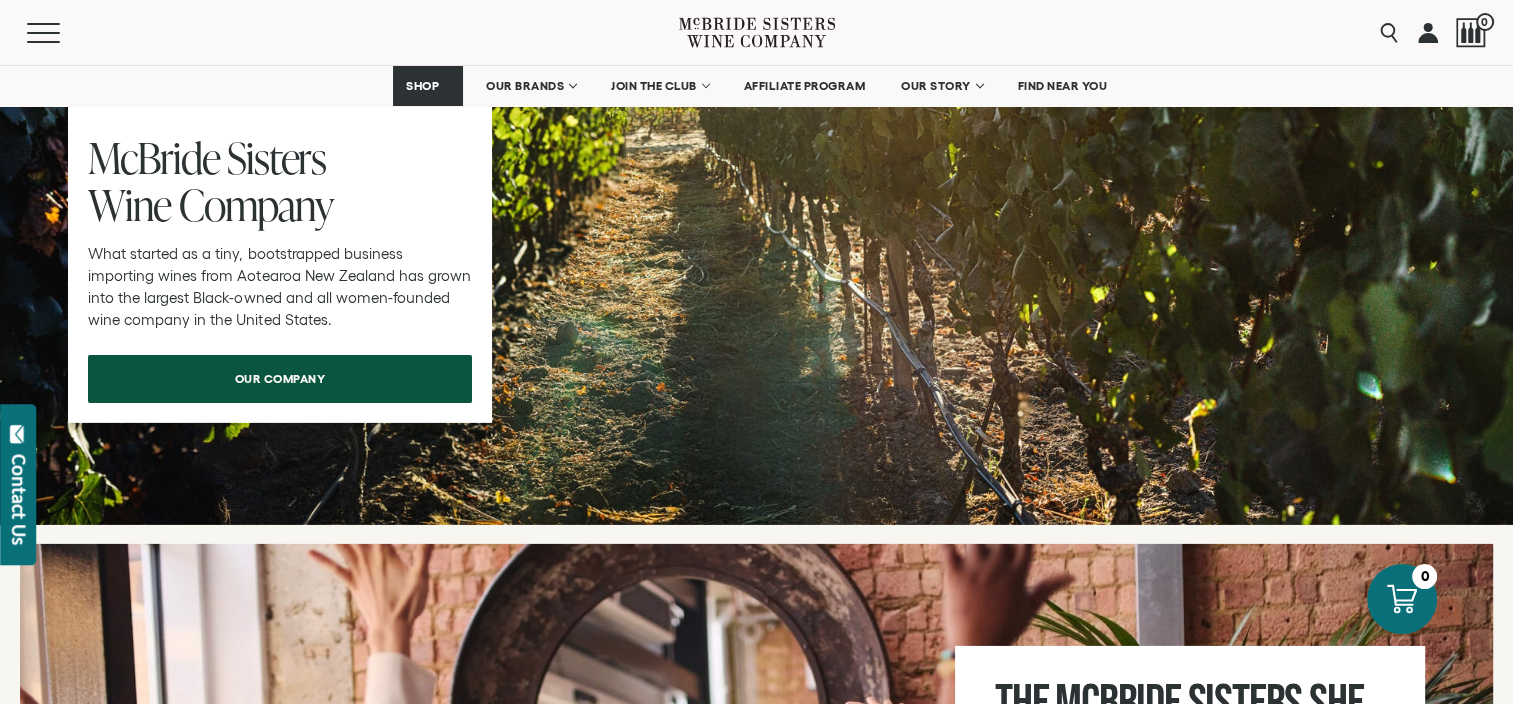 click at bounding box center (756, 145) 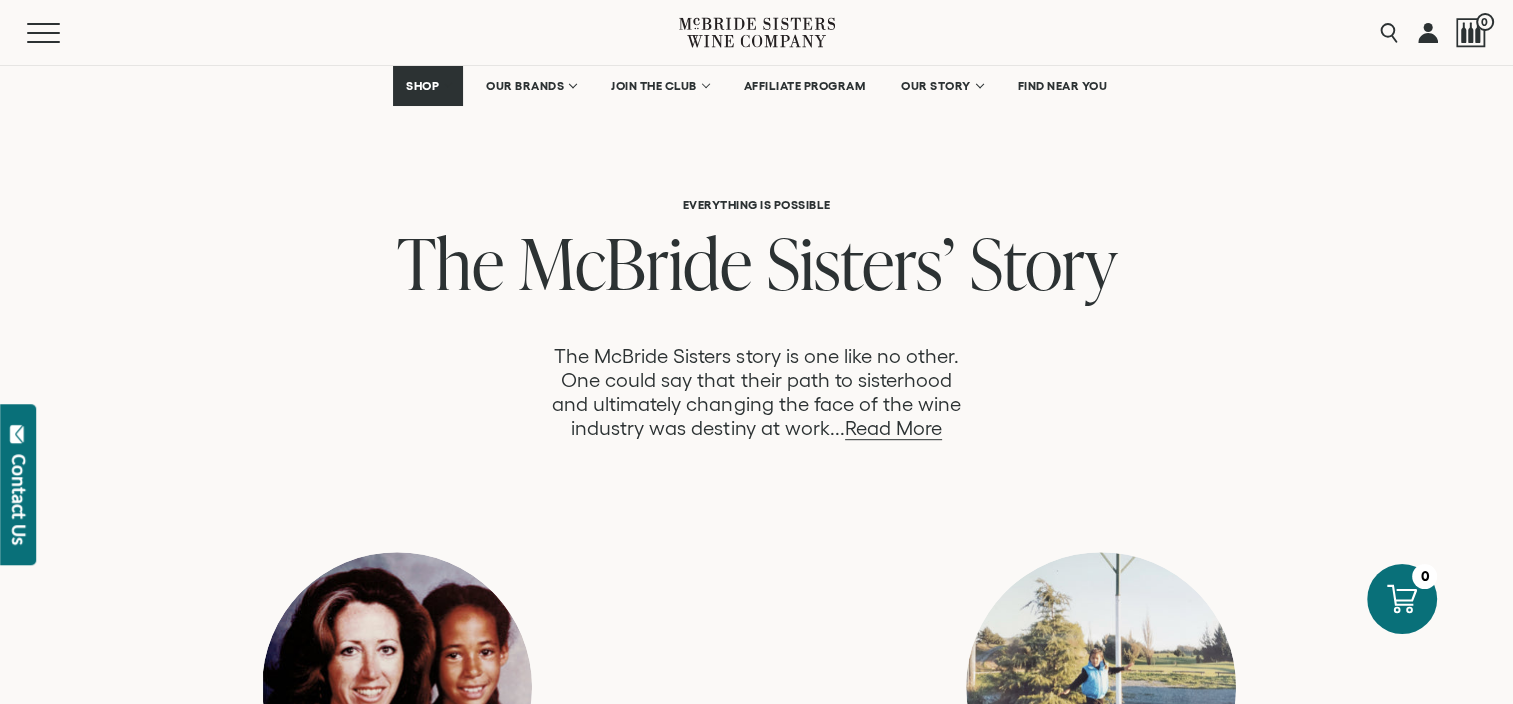 scroll, scrollTop: 900, scrollLeft: 0, axis: vertical 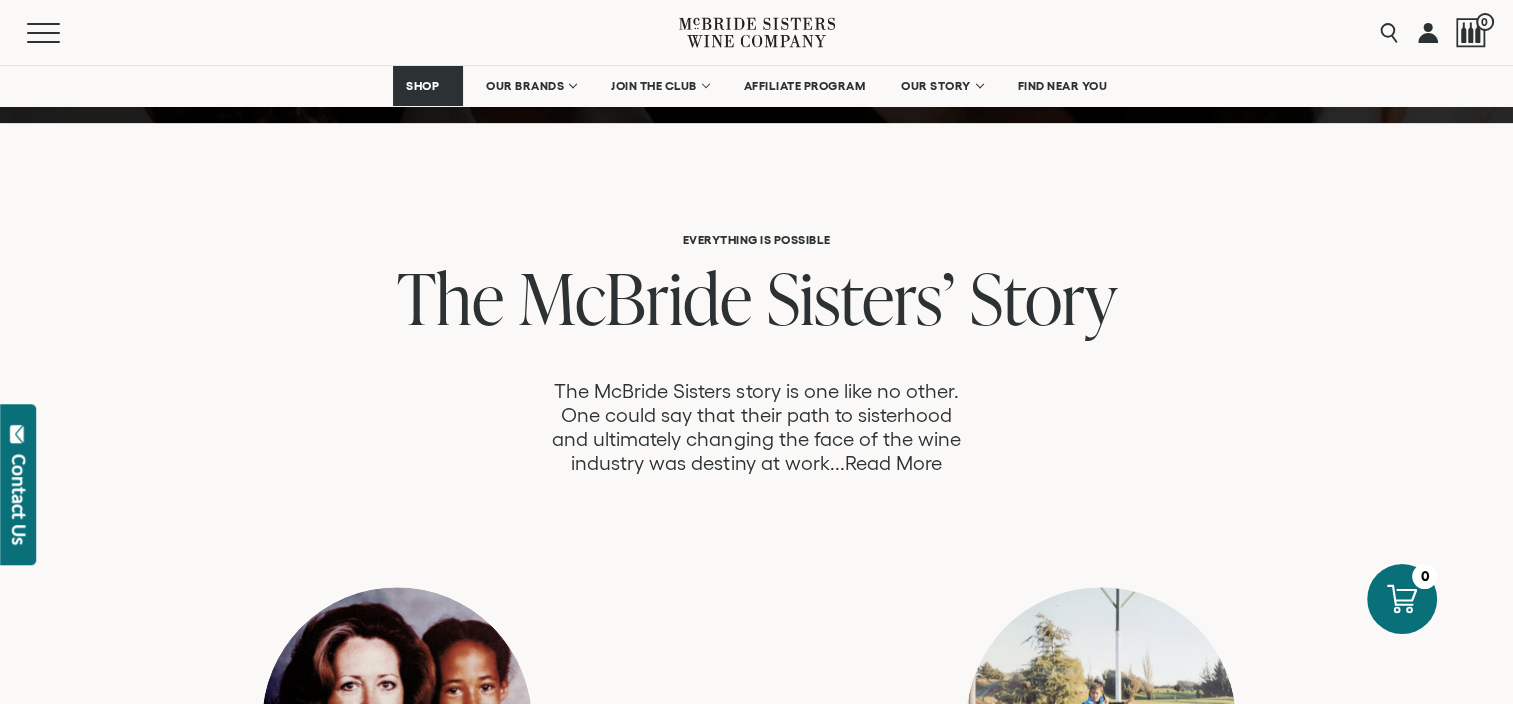 click on "Read More" at bounding box center [893, 463] 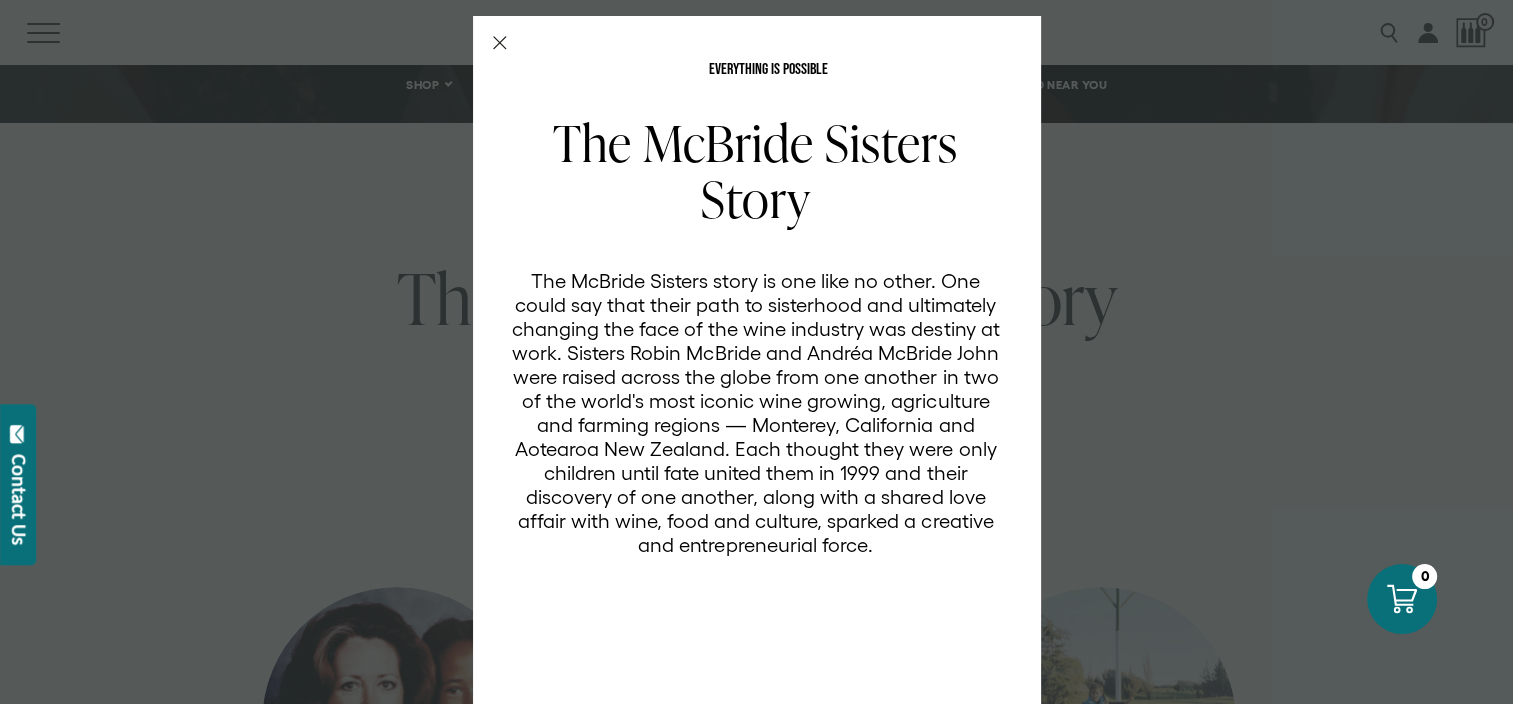 scroll, scrollTop: 0, scrollLeft: 0, axis: both 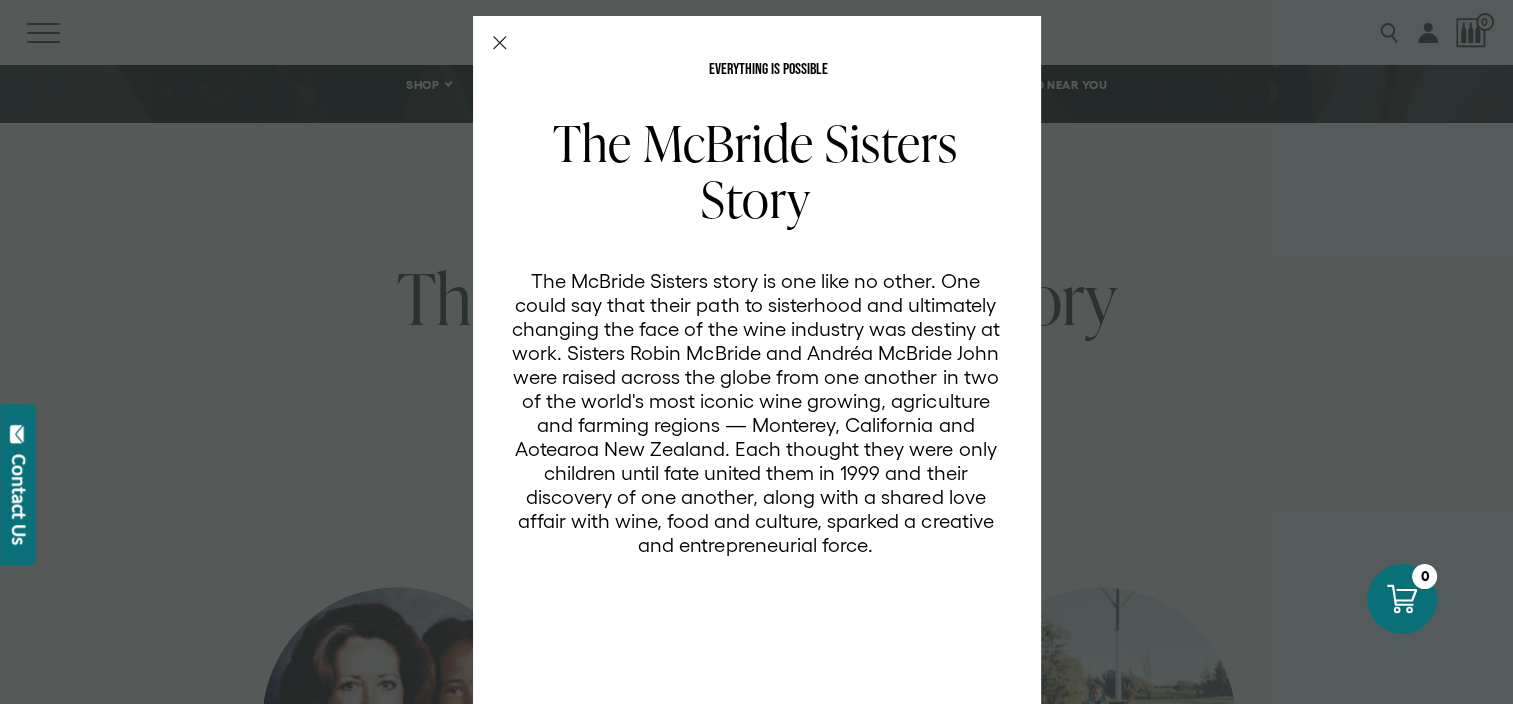 click on "EVERYTHING IS POSSIBLE
The McBride Sisters Story The McBride Sisters story is one like no other. One could say that their path to sisterhood and ultimately changing the face of the wine industry was destiny at work. Sisters Robin McBride and Andréa McBride John were raised across the globe from one another in two of the world's most iconic wine growing, agriculture and farming regions — Monterey, California and Aotearoa New Zealand. Each thought they were only children until fate united them in 1999 and their discovery of one another, along with a shared love affair with wine, food and culture, sparked a creative and entrepreneurial force." at bounding box center (756, 352) 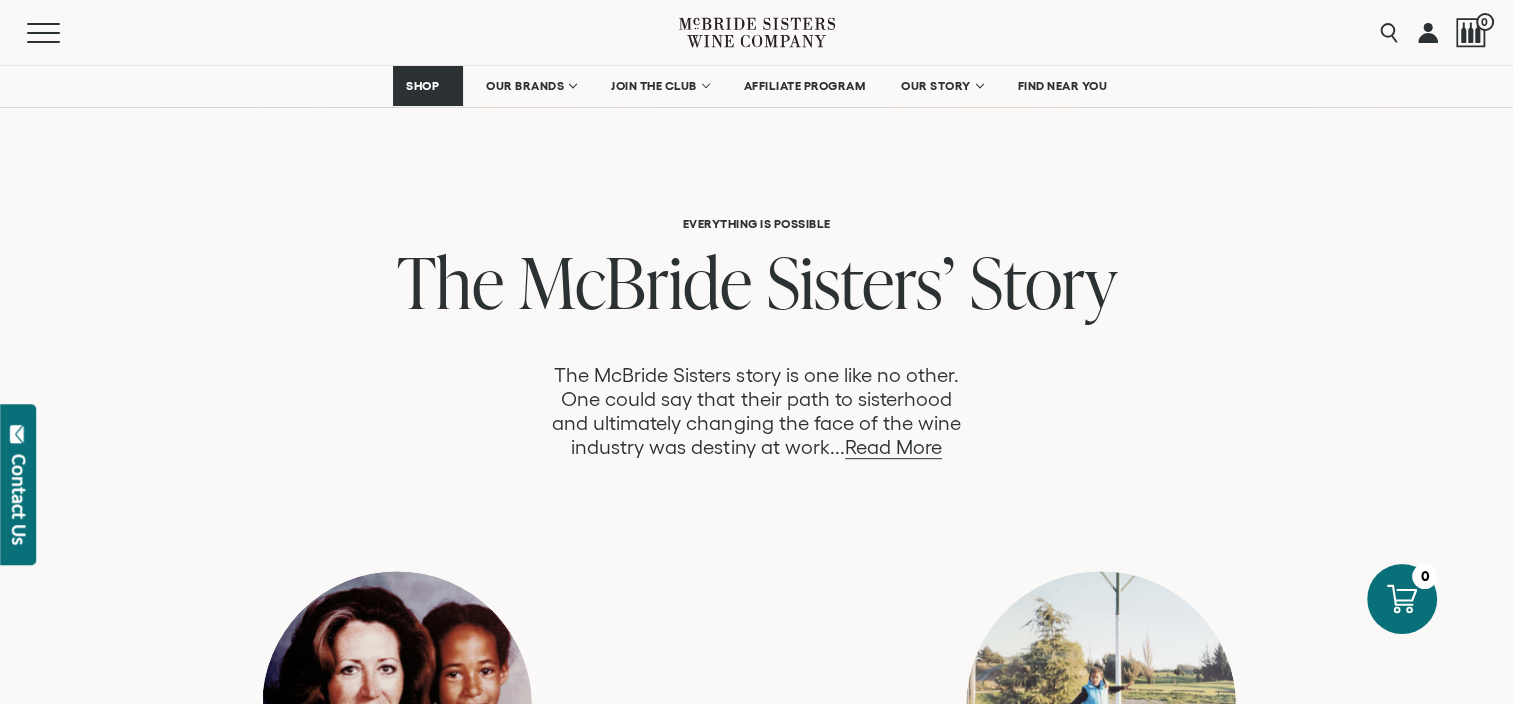 scroll, scrollTop: 900, scrollLeft: 0, axis: vertical 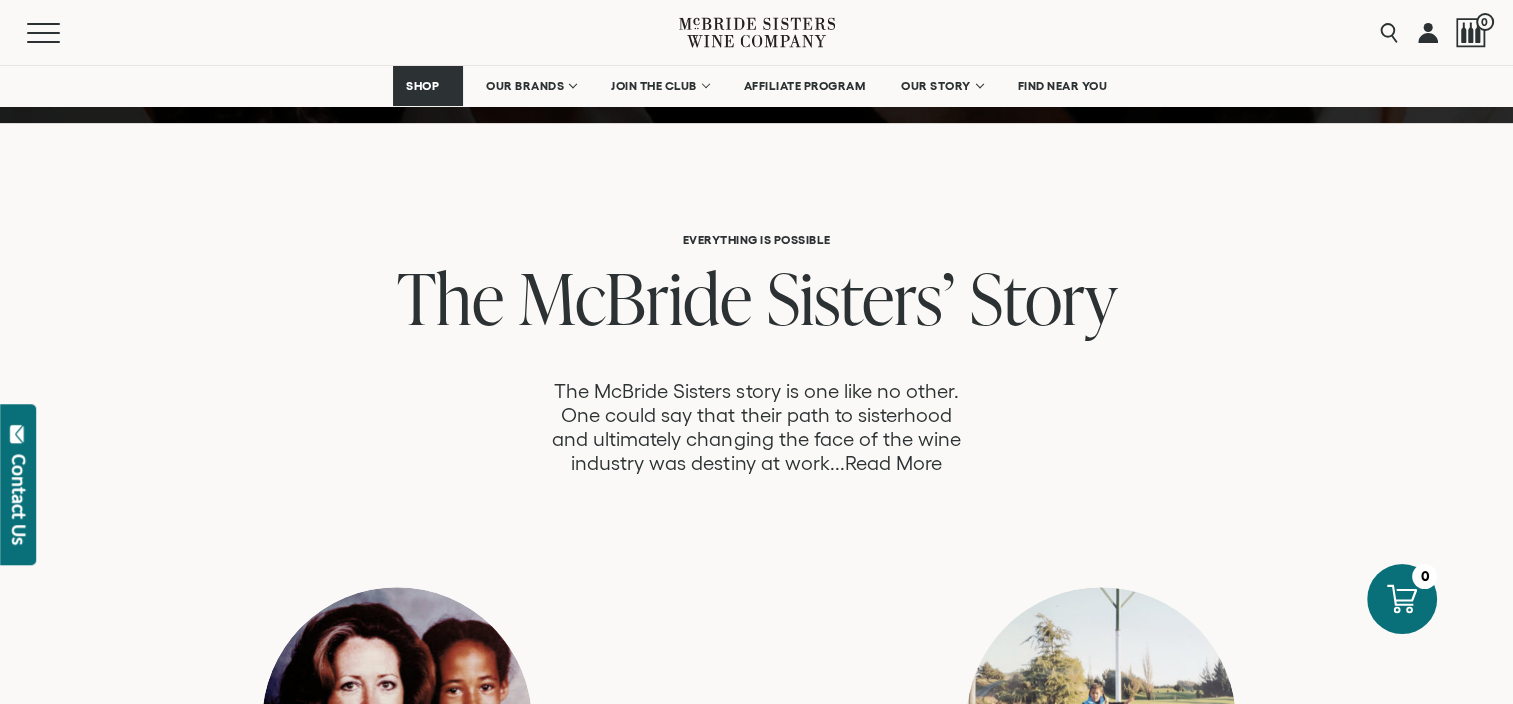 click on "Read More" at bounding box center [893, 463] 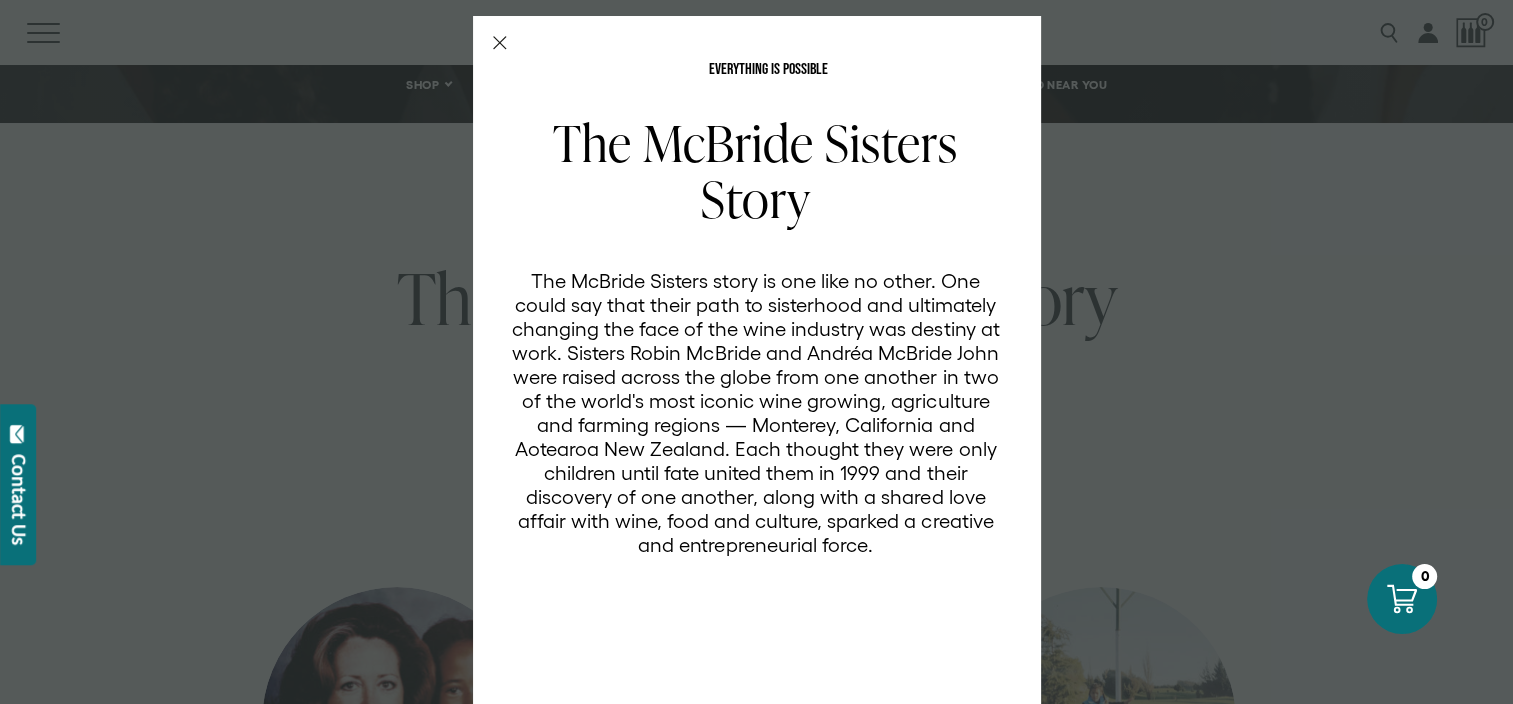 scroll, scrollTop: 70, scrollLeft: 0, axis: vertical 